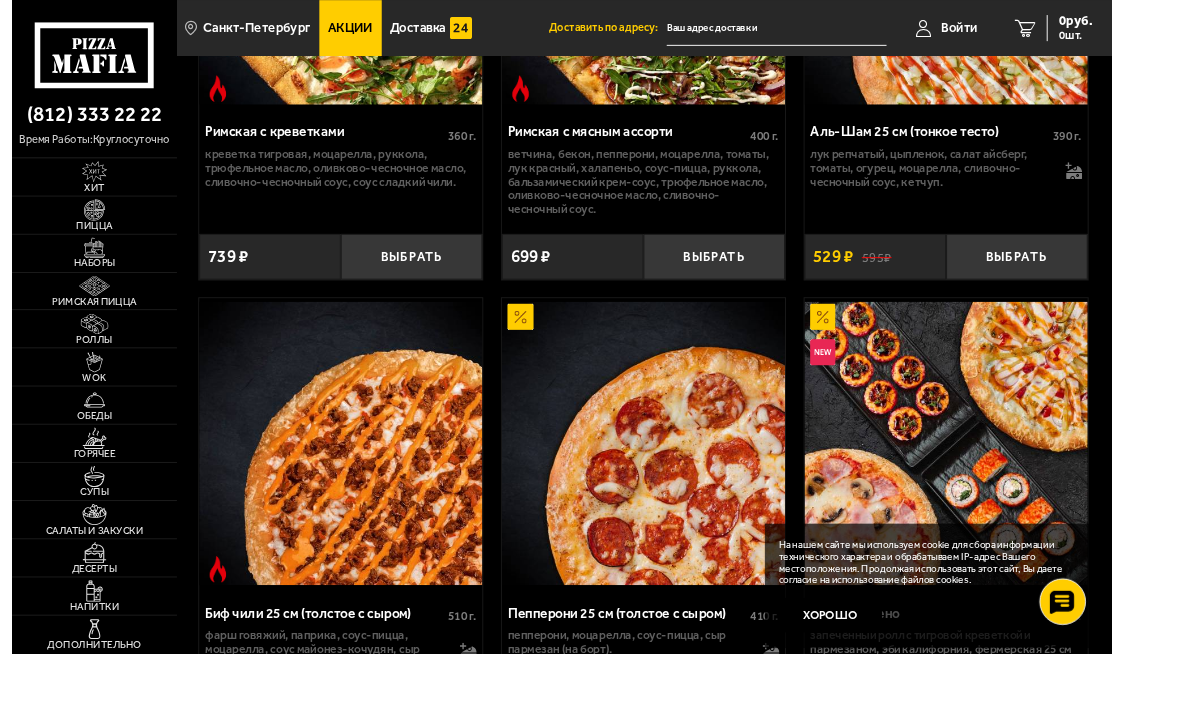 scroll, scrollTop: 688, scrollLeft: 33, axis: both 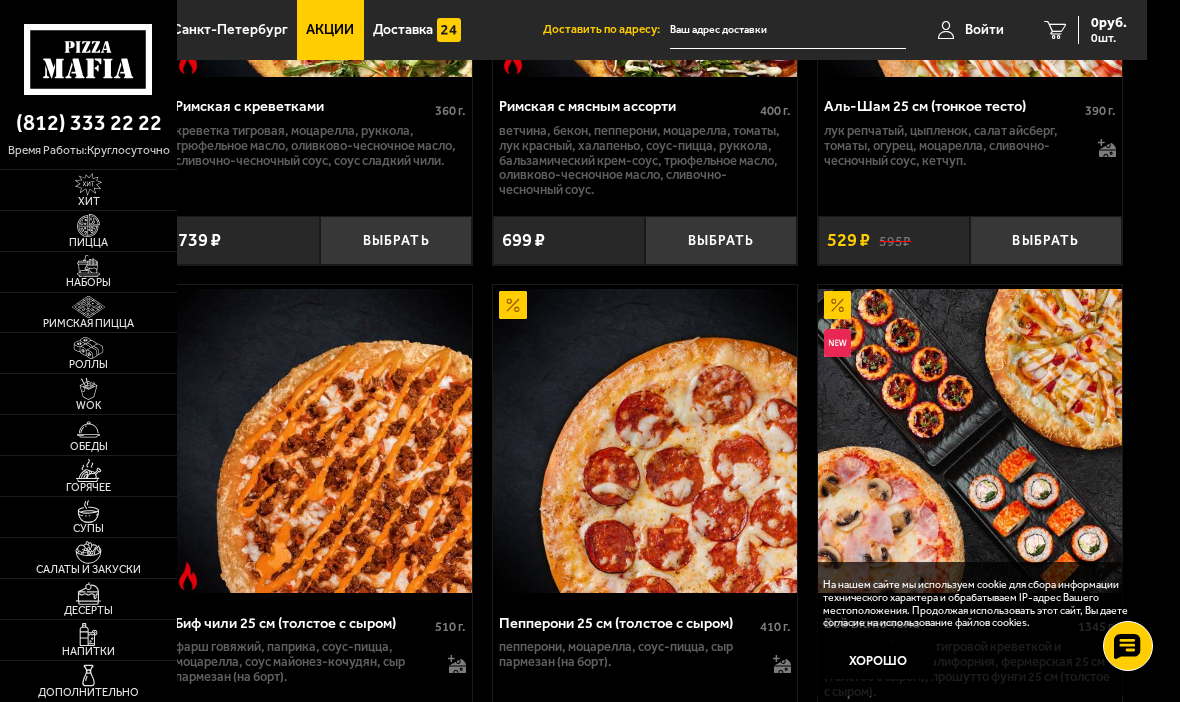 click at bounding box center [88, 266] 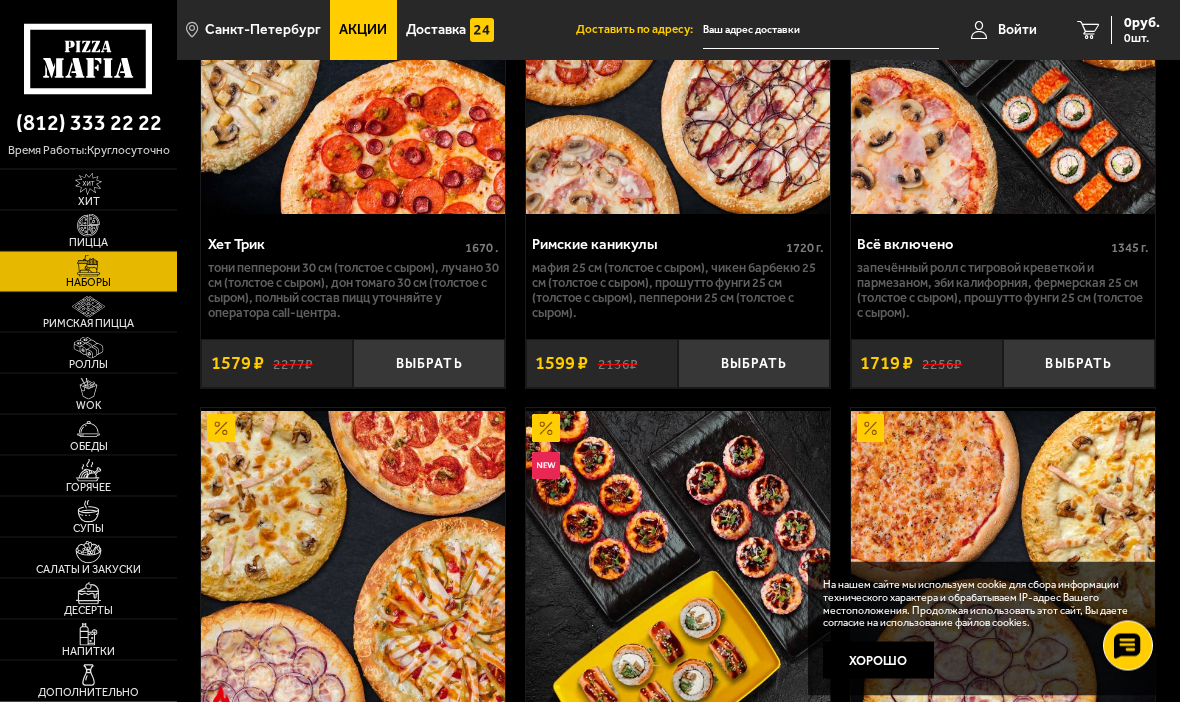 scroll, scrollTop: 2723, scrollLeft: 0, axis: vertical 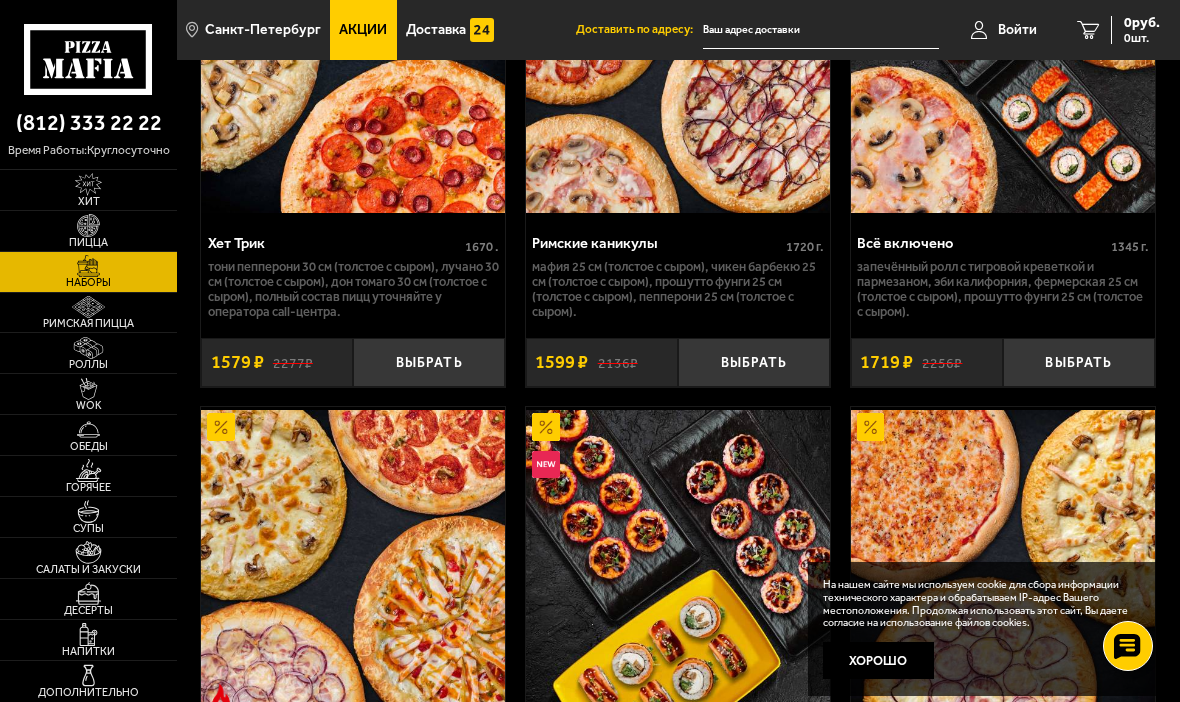 click at bounding box center (88, 348) 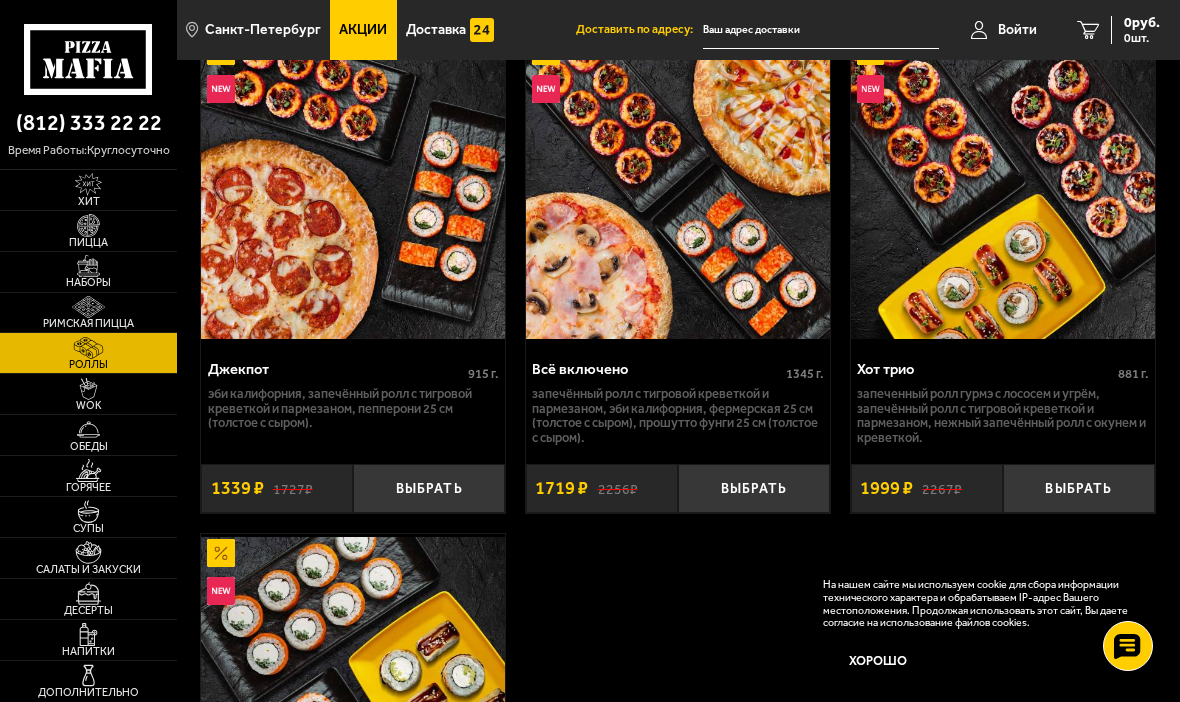 scroll, scrollTop: 2158, scrollLeft: 0, axis: vertical 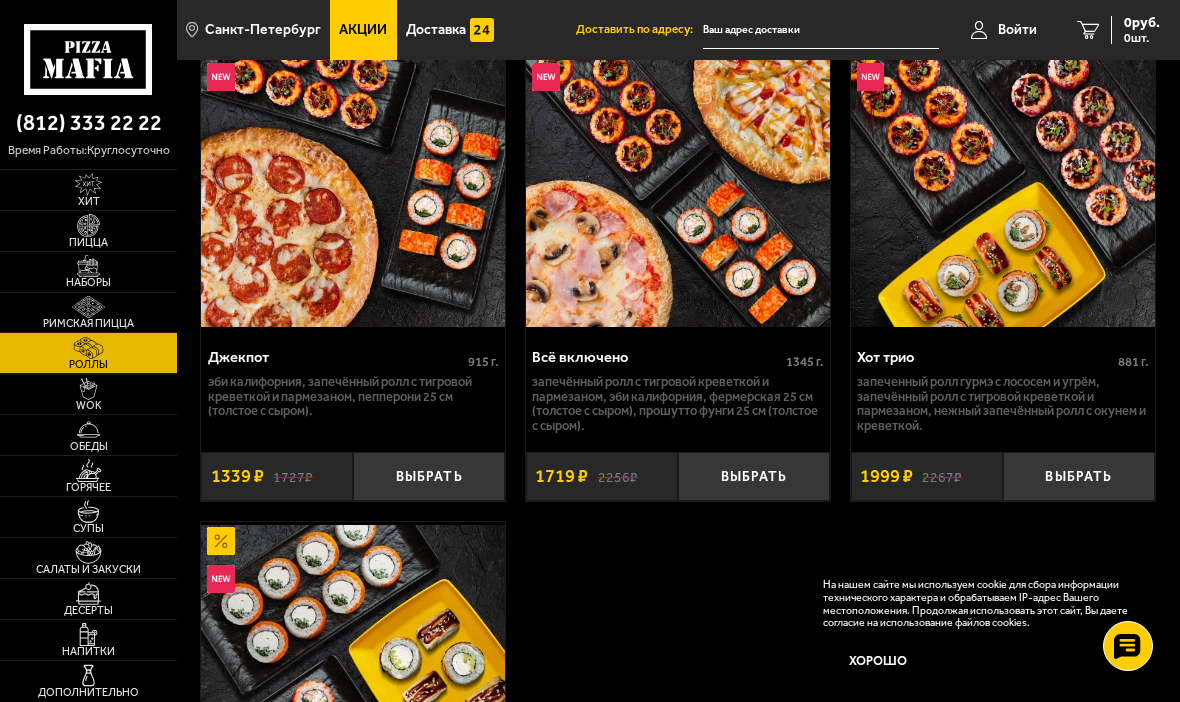 click at bounding box center [88, 389] 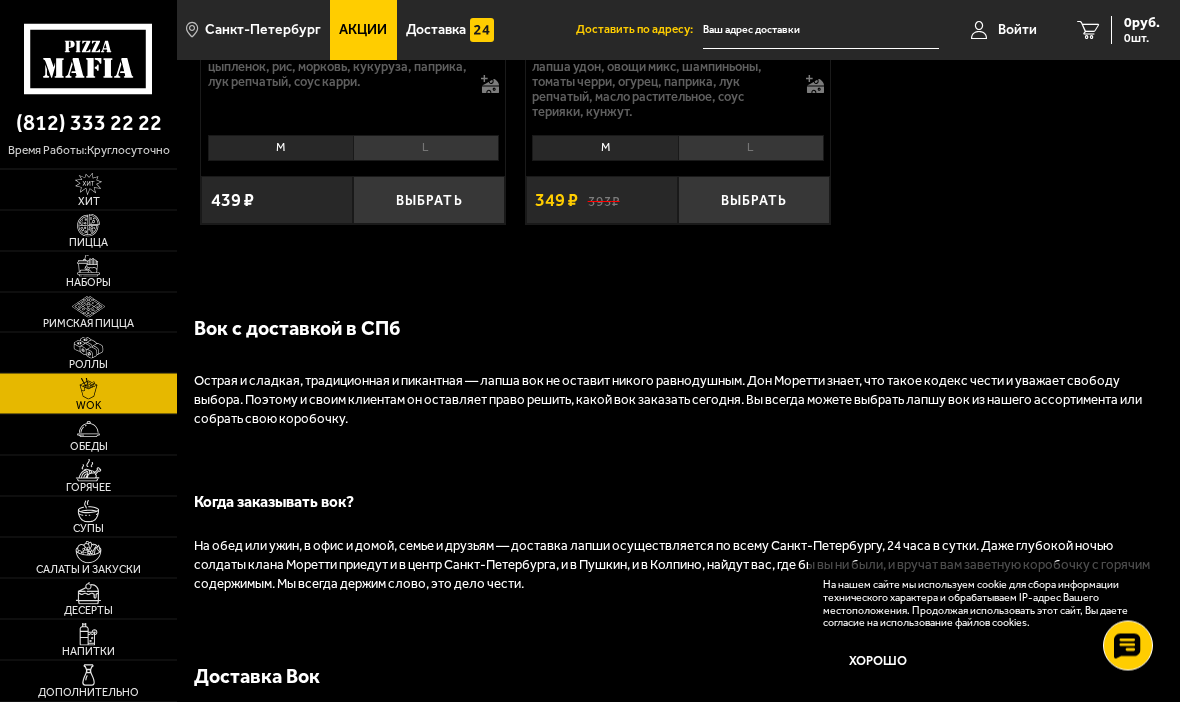 scroll, scrollTop: 2597, scrollLeft: 0, axis: vertical 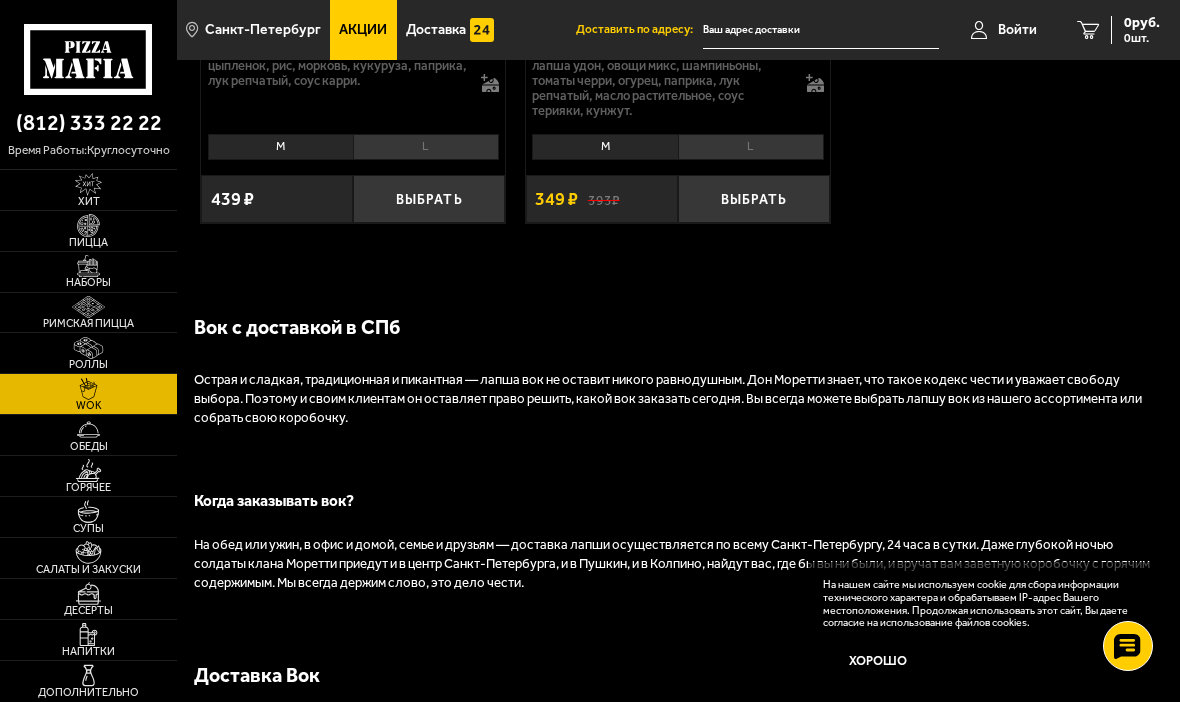 click at bounding box center [88, 429] 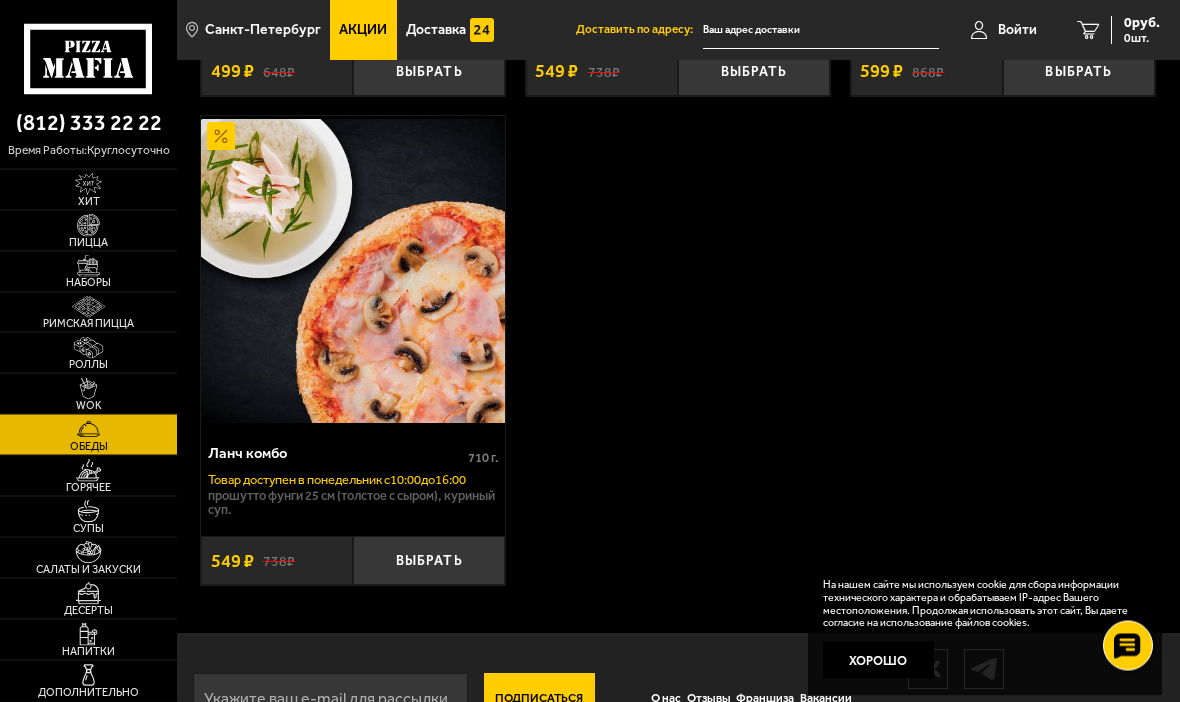 scroll, scrollTop: 536, scrollLeft: 0, axis: vertical 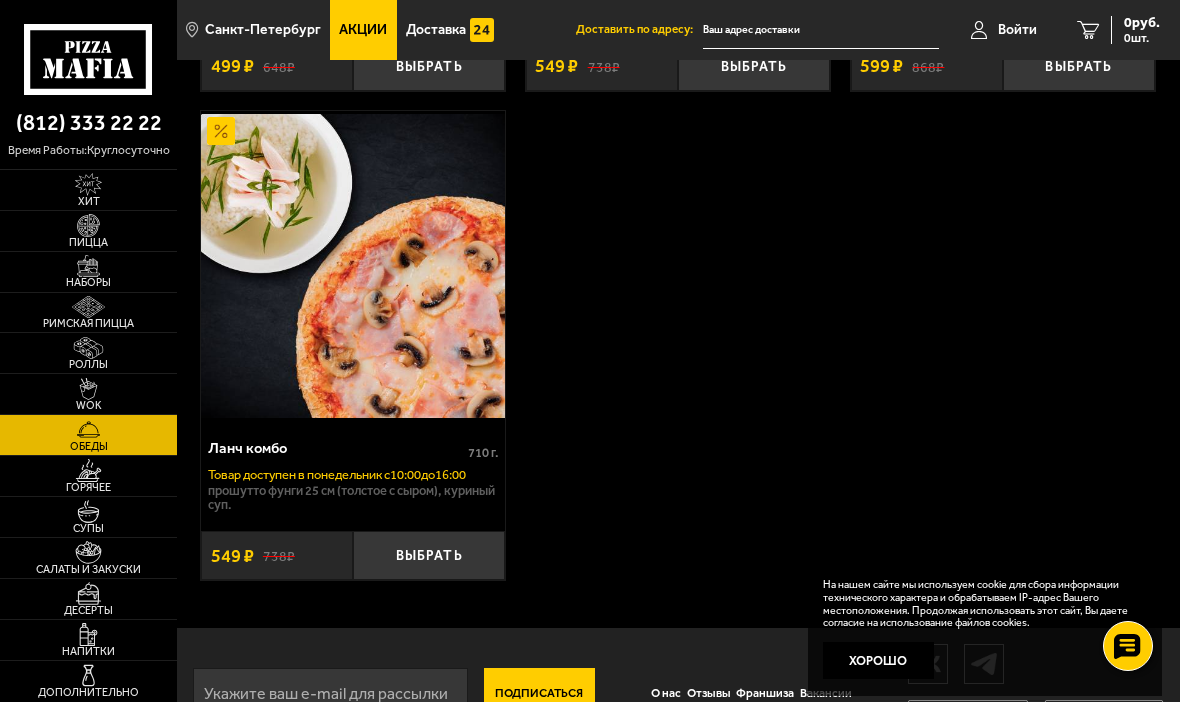 click at bounding box center (88, 470) 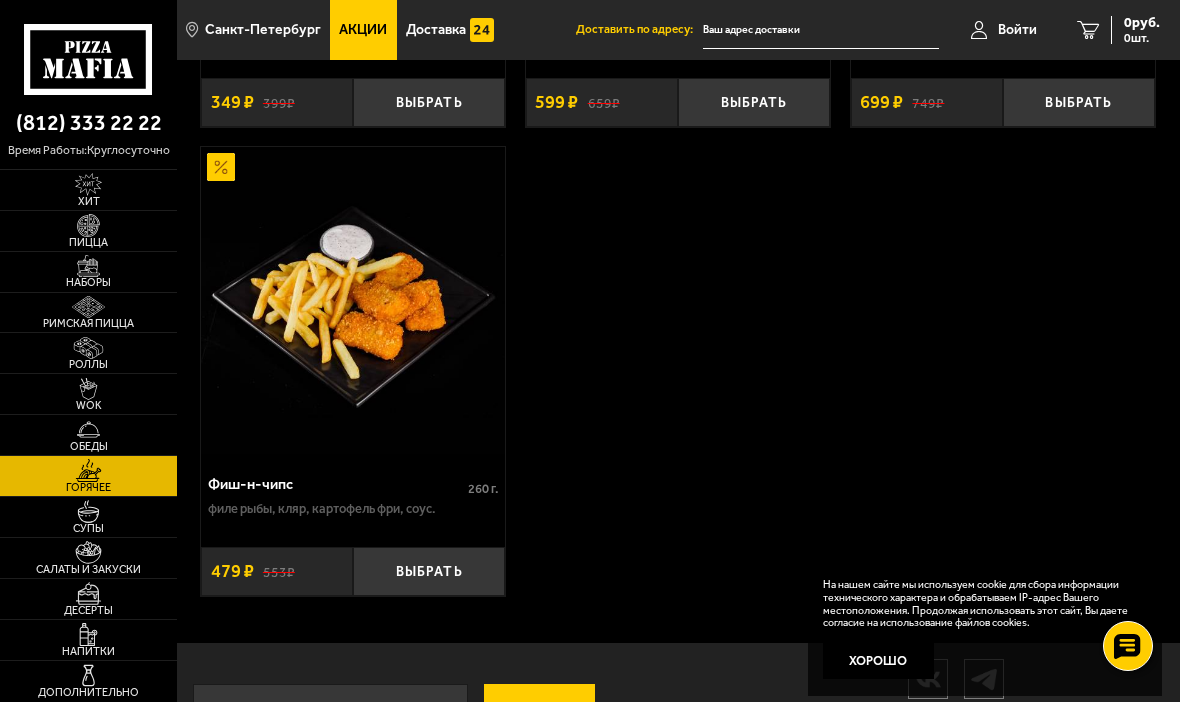 scroll, scrollTop: 2622, scrollLeft: 0, axis: vertical 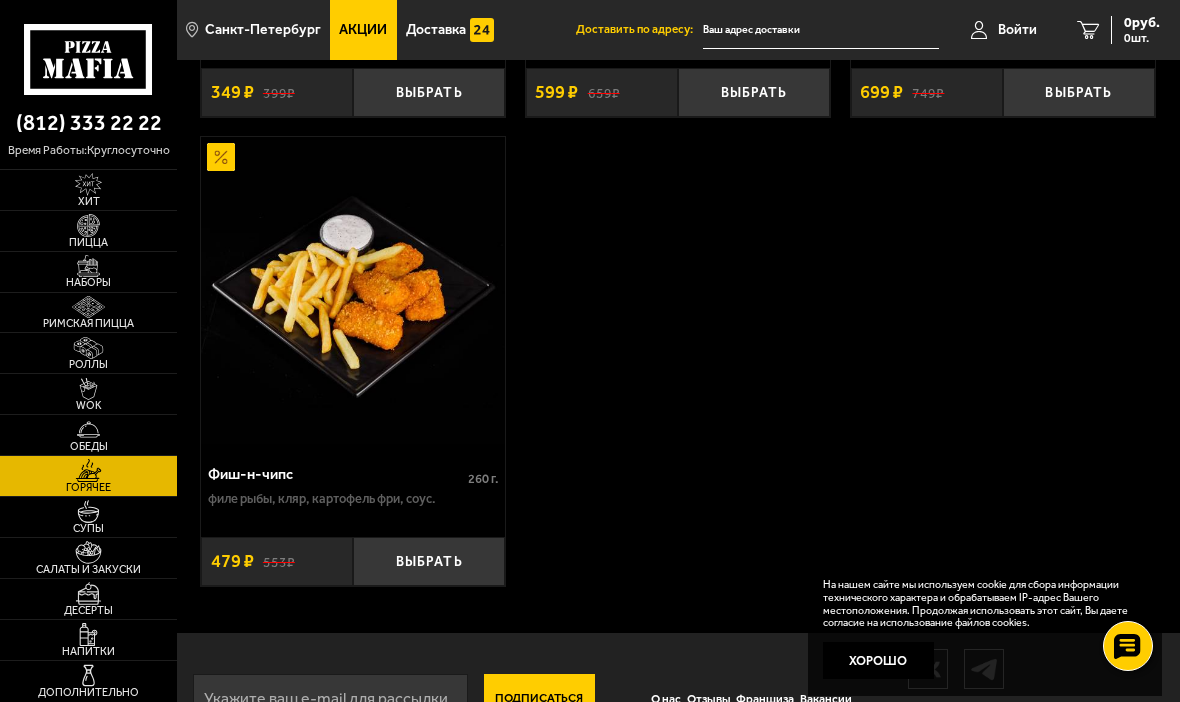 click at bounding box center [88, 511] 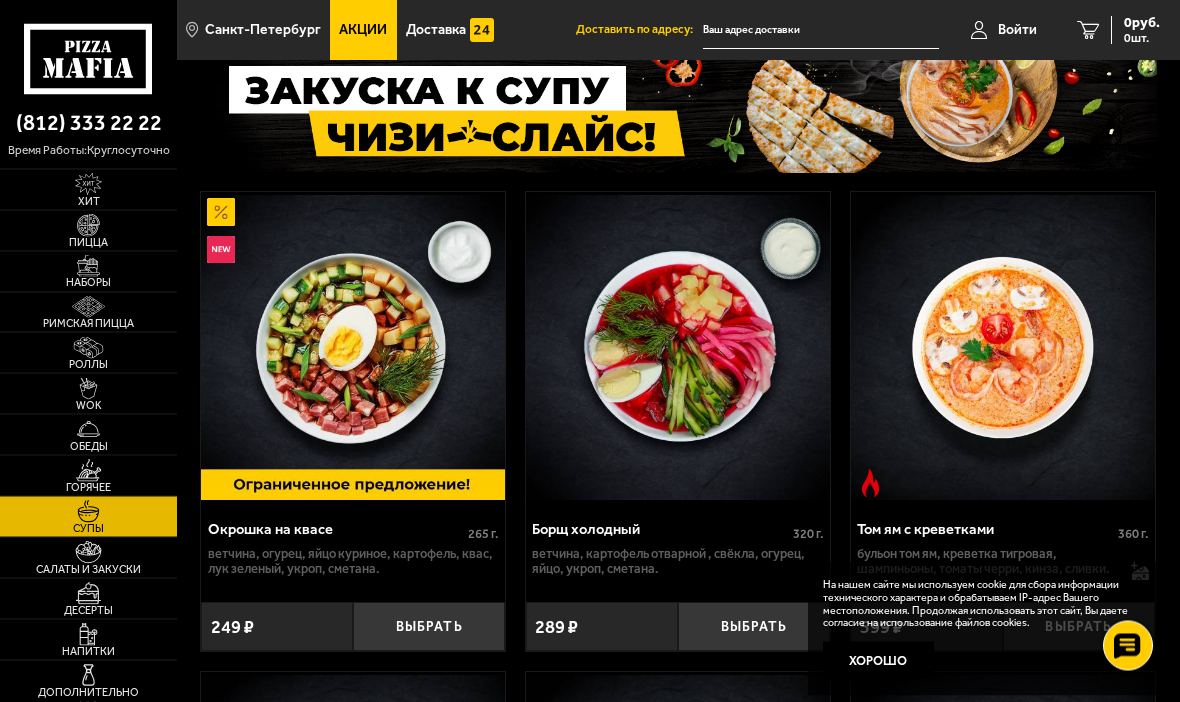 scroll, scrollTop: 118, scrollLeft: 0, axis: vertical 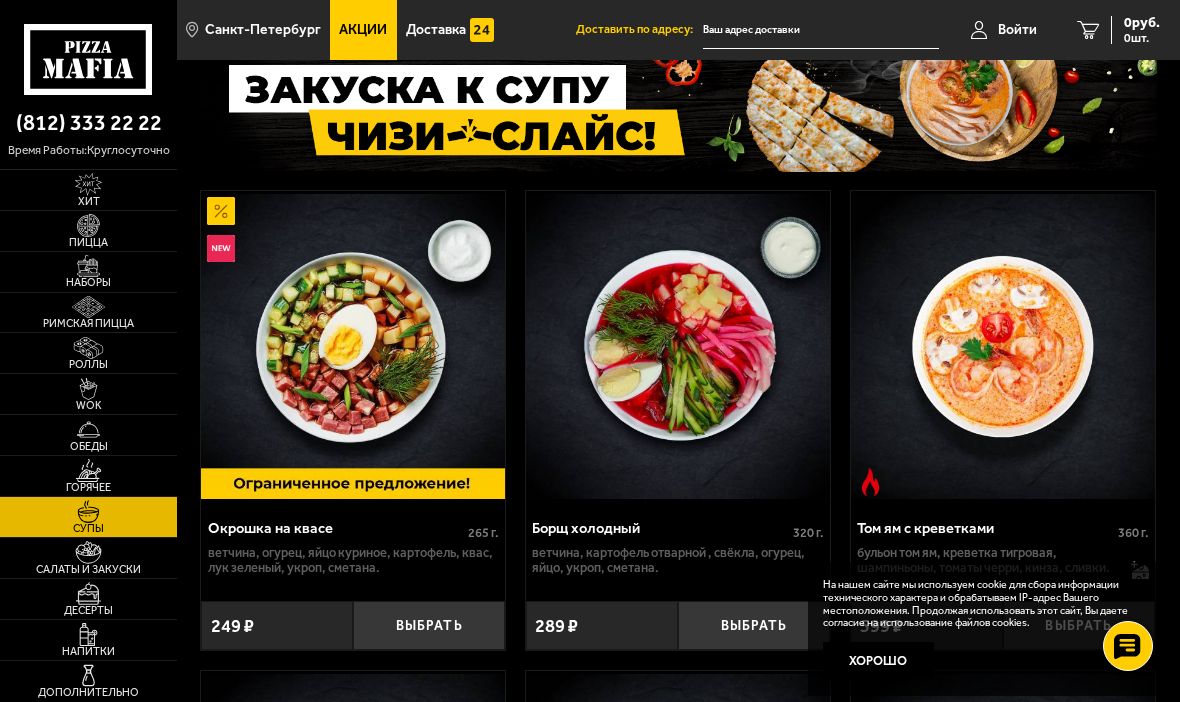 click at bounding box center (88, 552) 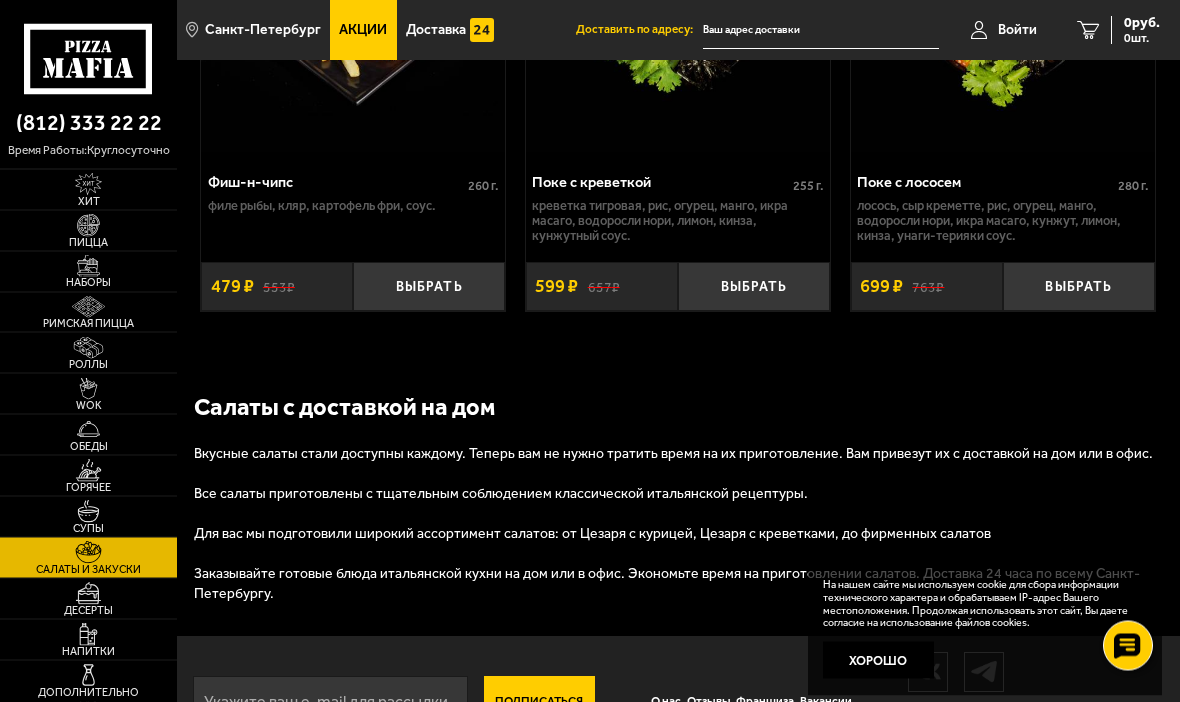 scroll, scrollTop: 2454, scrollLeft: 0, axis: vertical 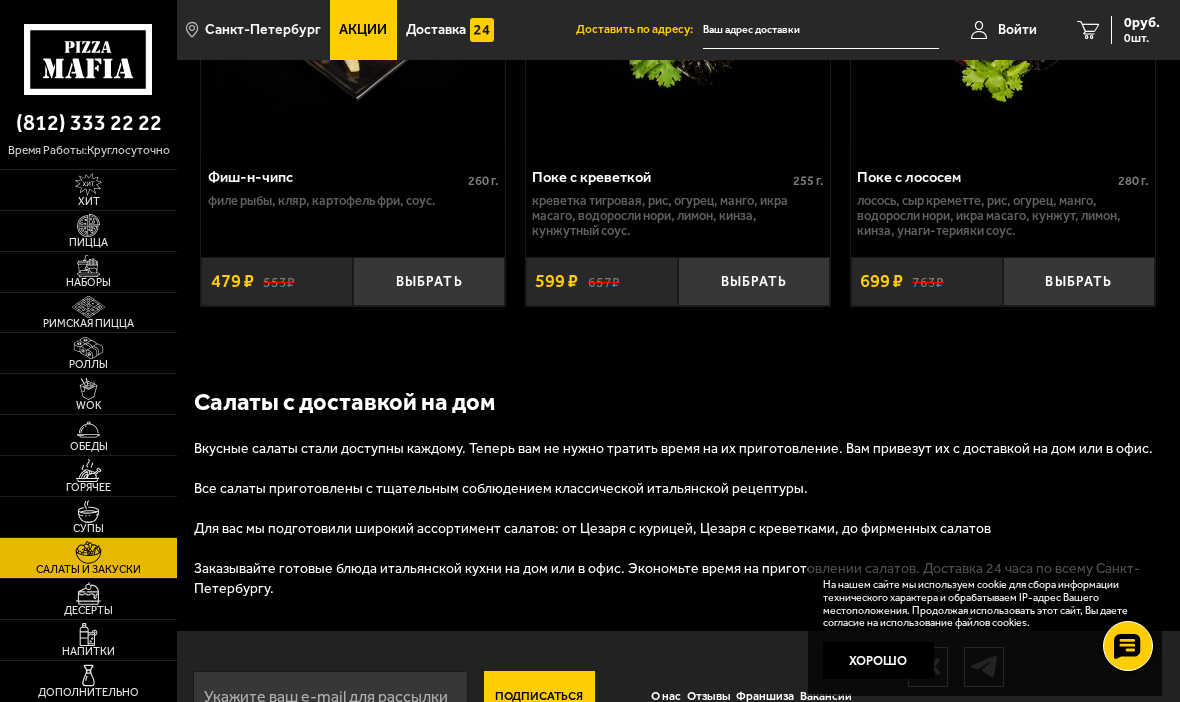 click at bounding box center [88, 593] 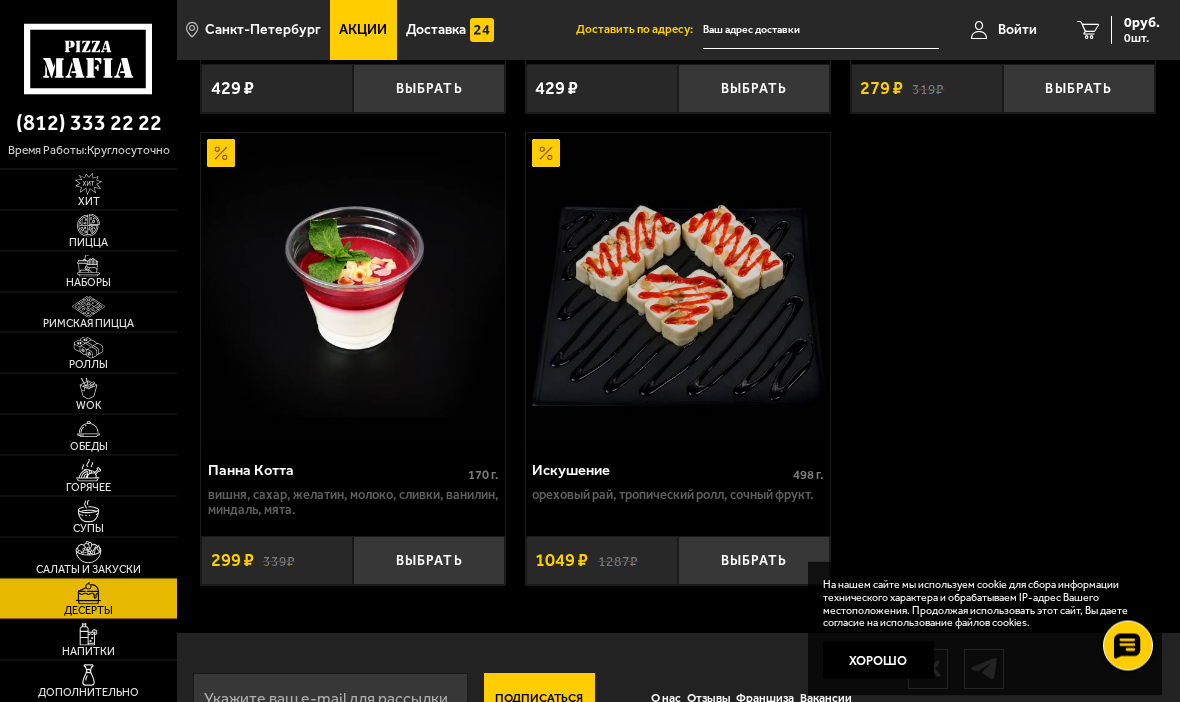 scroll, scrollTop: 1470, scrollLeft: 0, axis: vertical 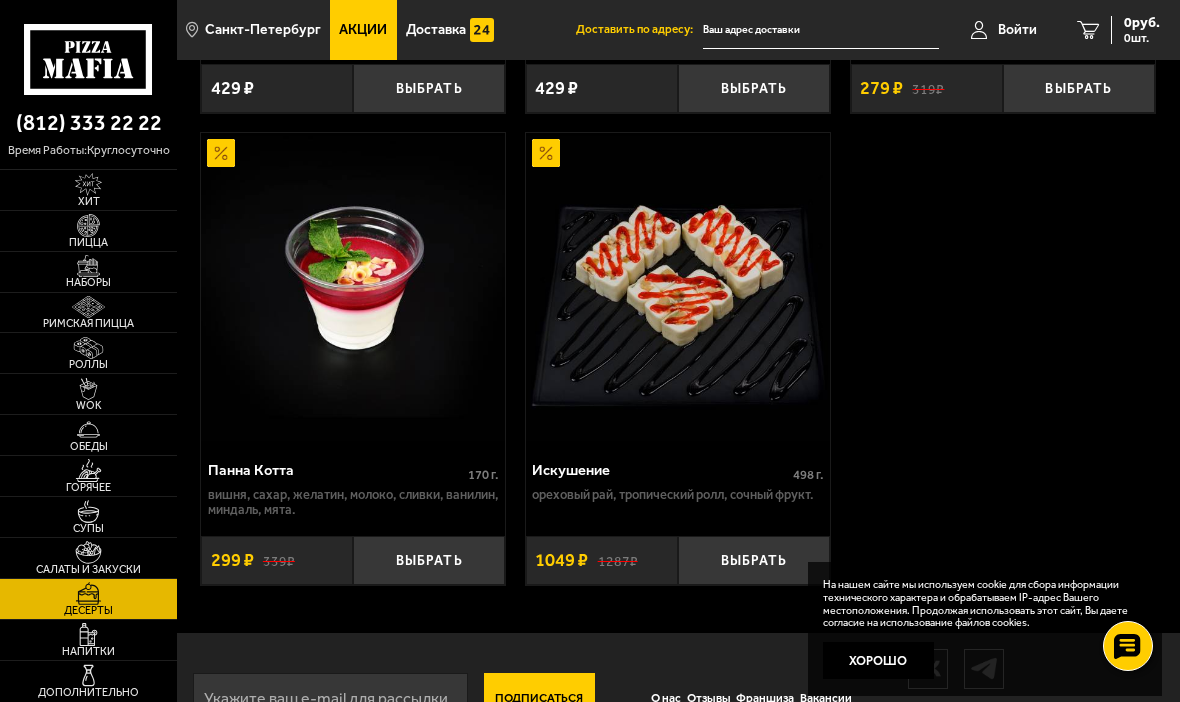 click at bounding box center [88, 634] 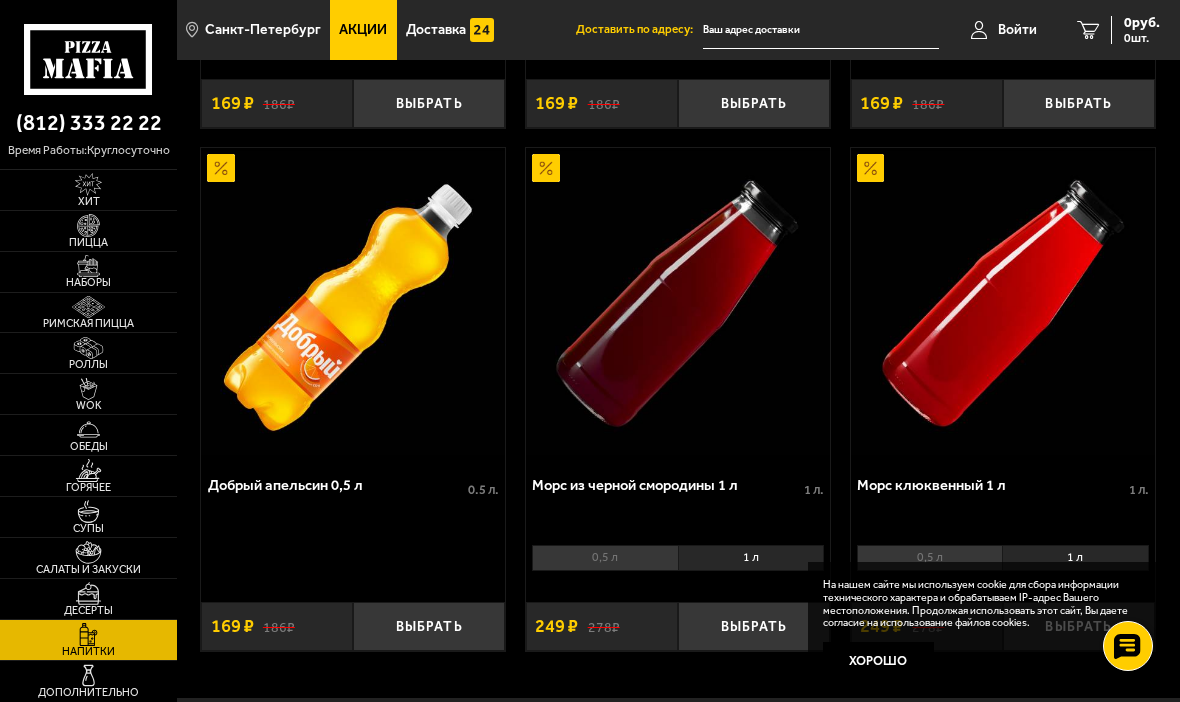 scroll, scrollTop: 621, scrollLeft: 0, axis: vertical 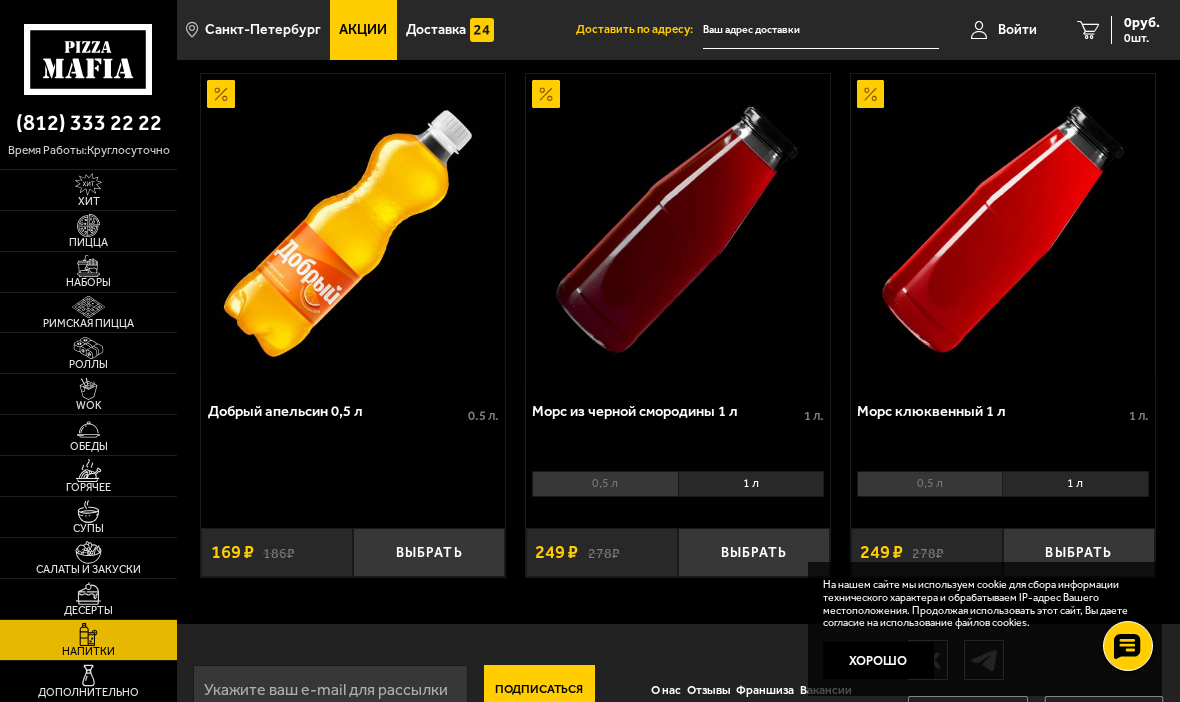 click at bounding box center [88, 675] 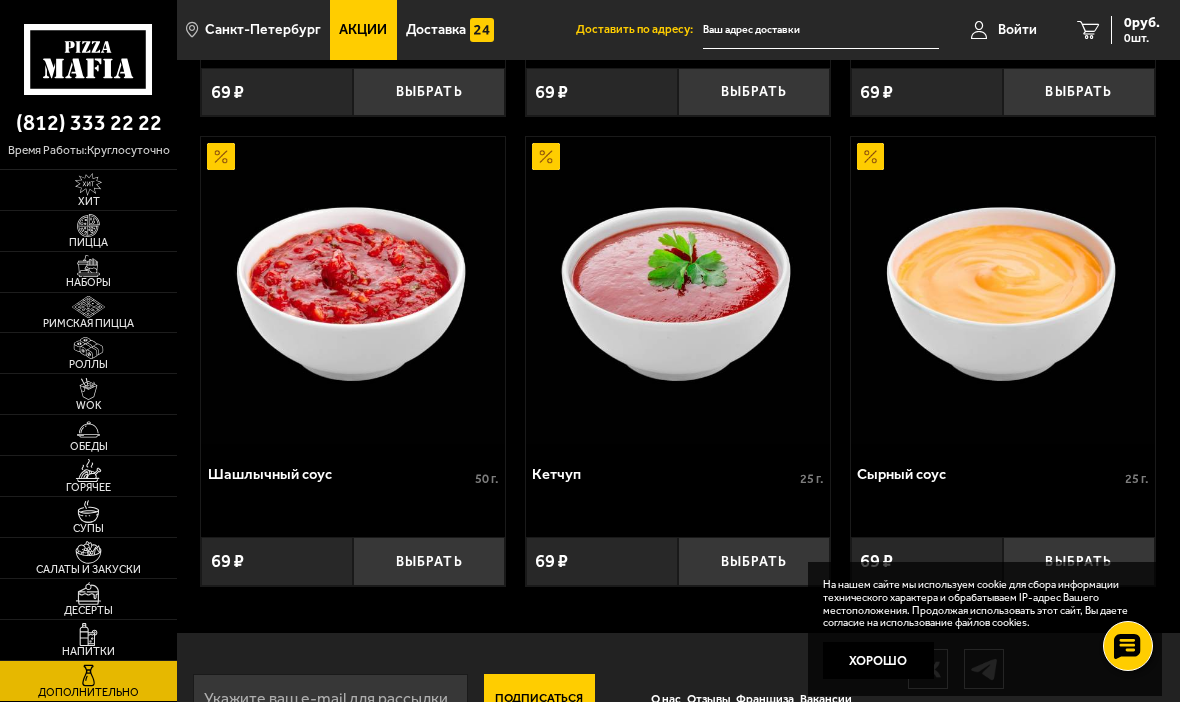 scroll, scrollTop: 1922, scrollLeft: 0, axis: vertical 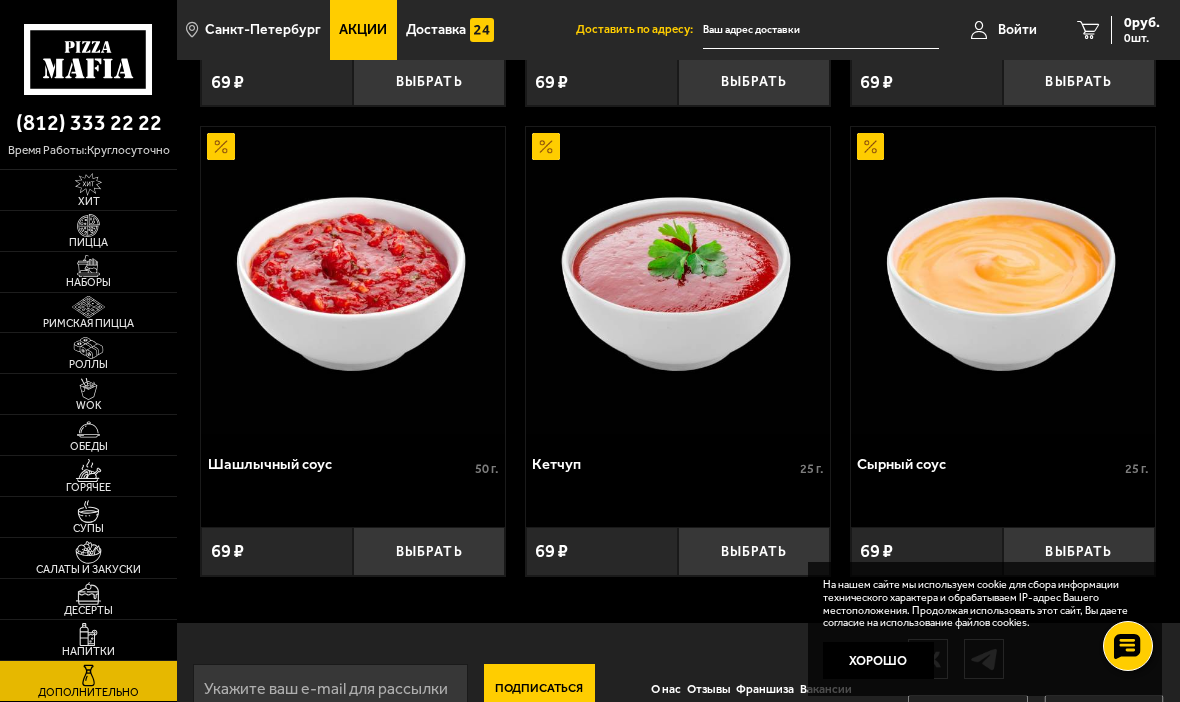 click at bounding box center (88, 184) 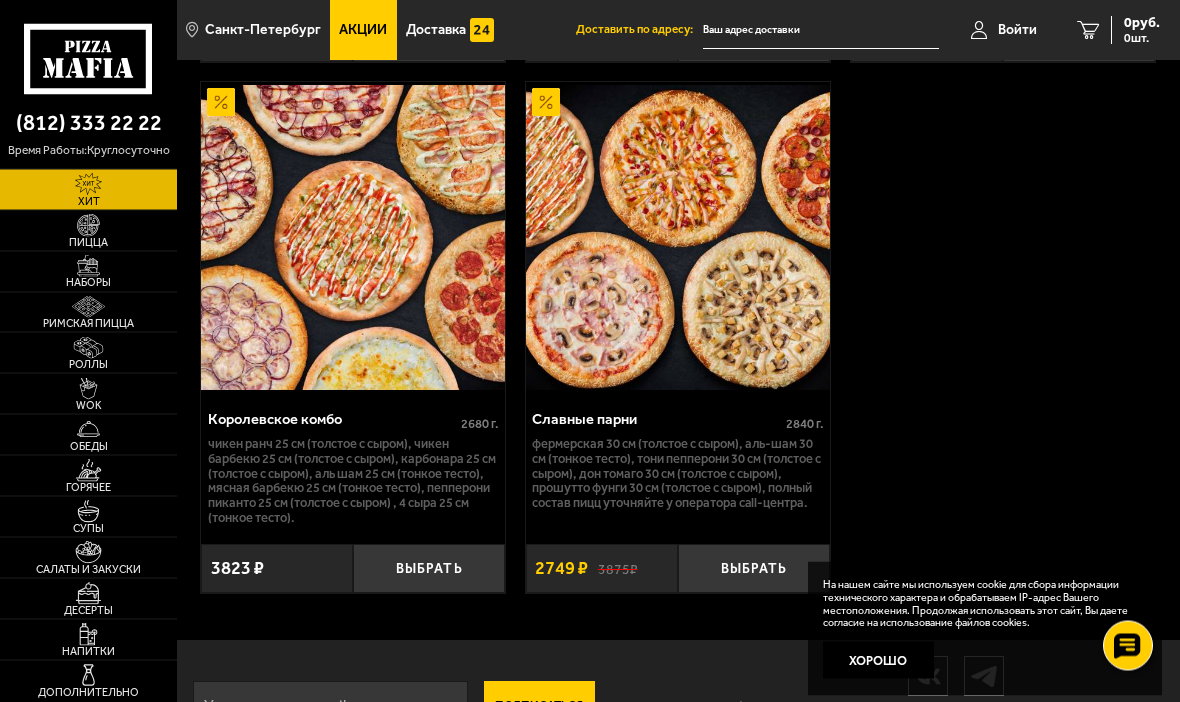 scroll, scrollTop: 2598, scrollLeft: 0, axis: vertical 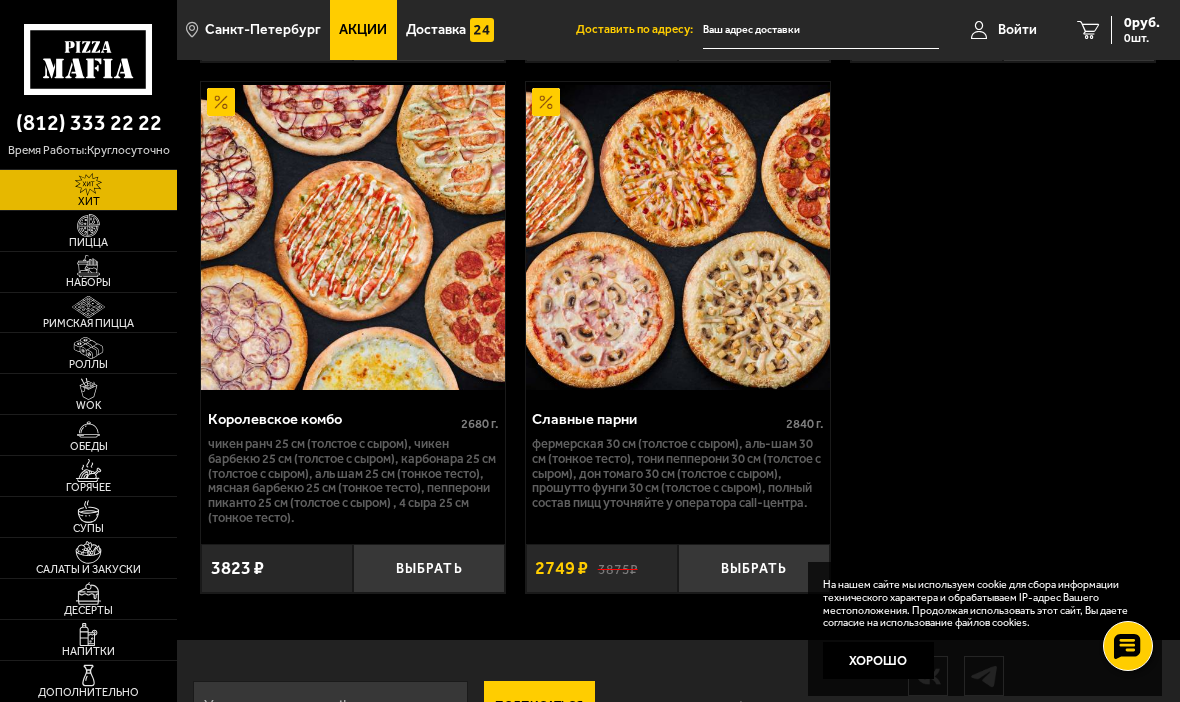 click at bounding box center [88, 266] 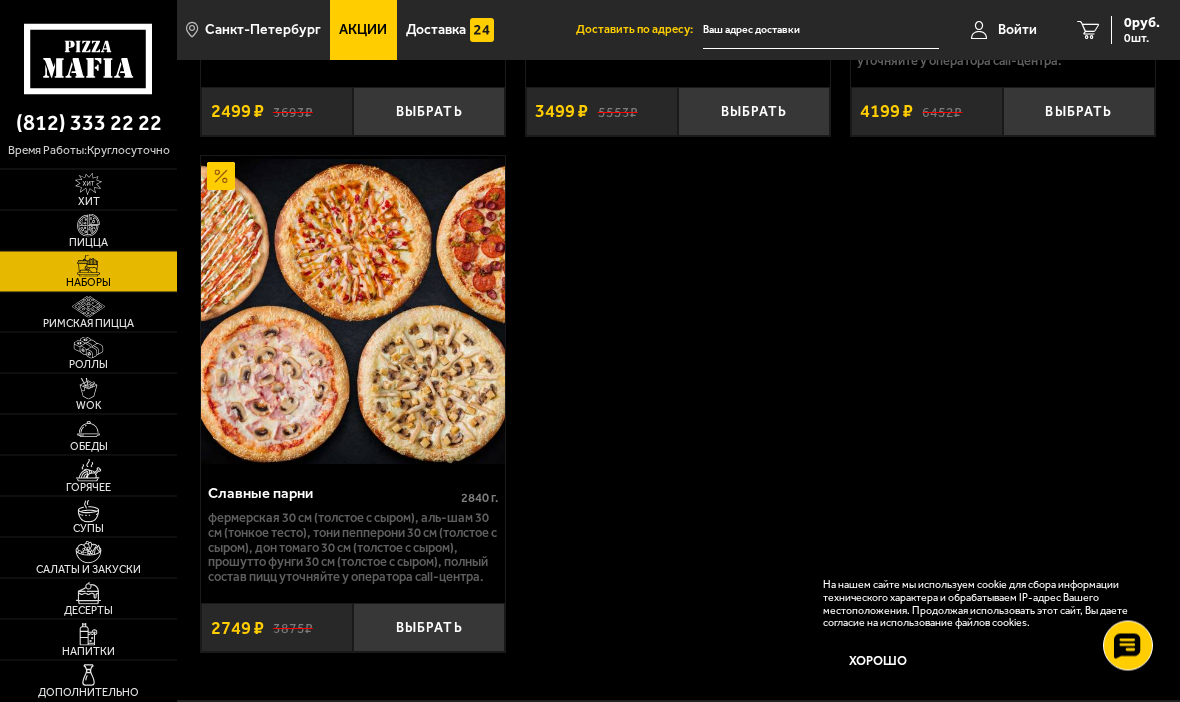 scroll, scrollTop: 5555, scrollLeft: 0, axis: vertical 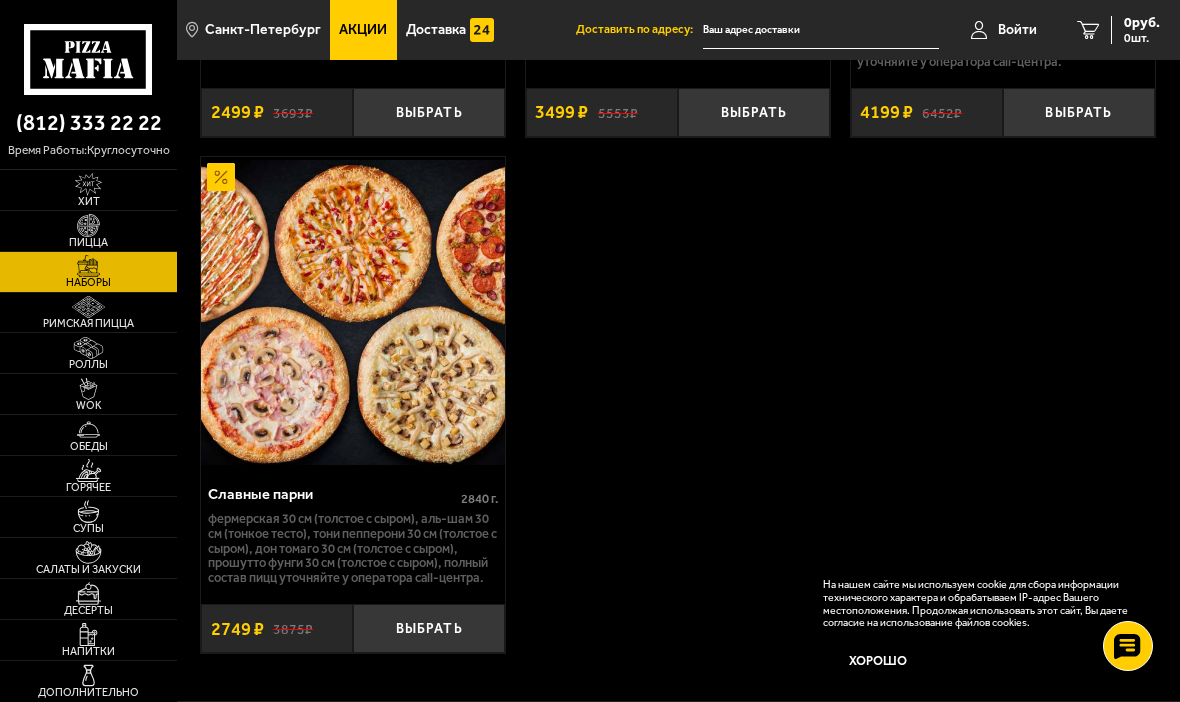 click at bounding box center (88, 429) 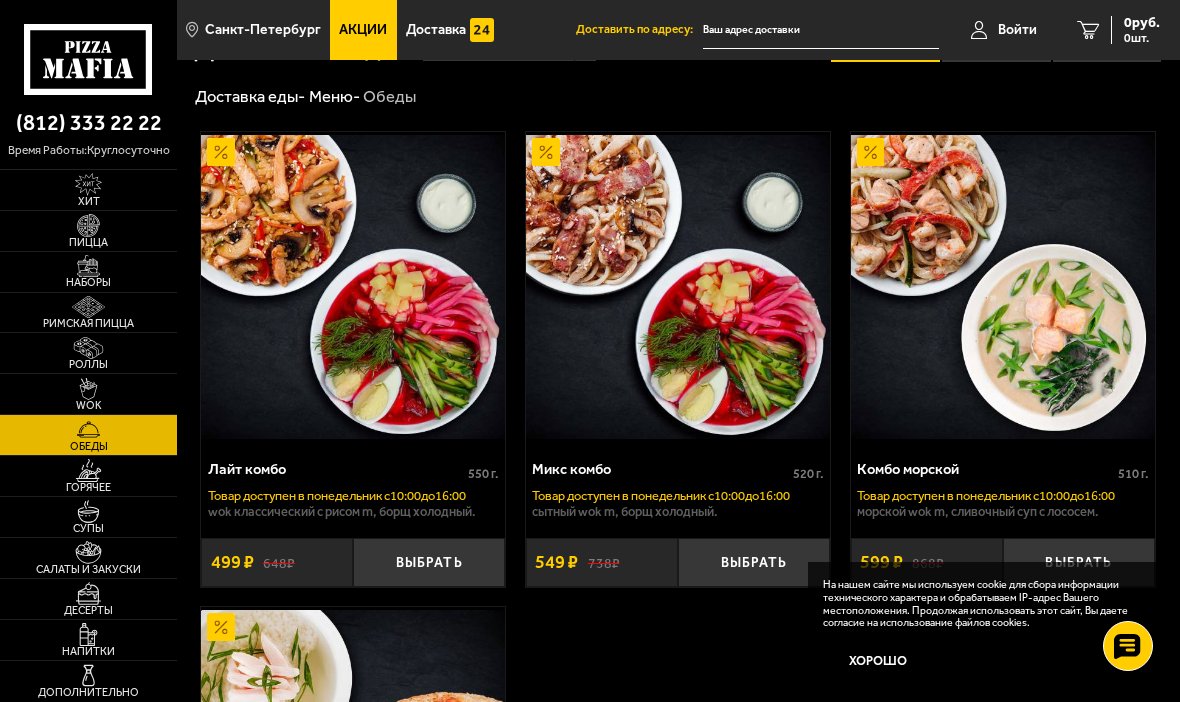 scroll, scrollTop: 0, scrollLeft: 0, axis: both 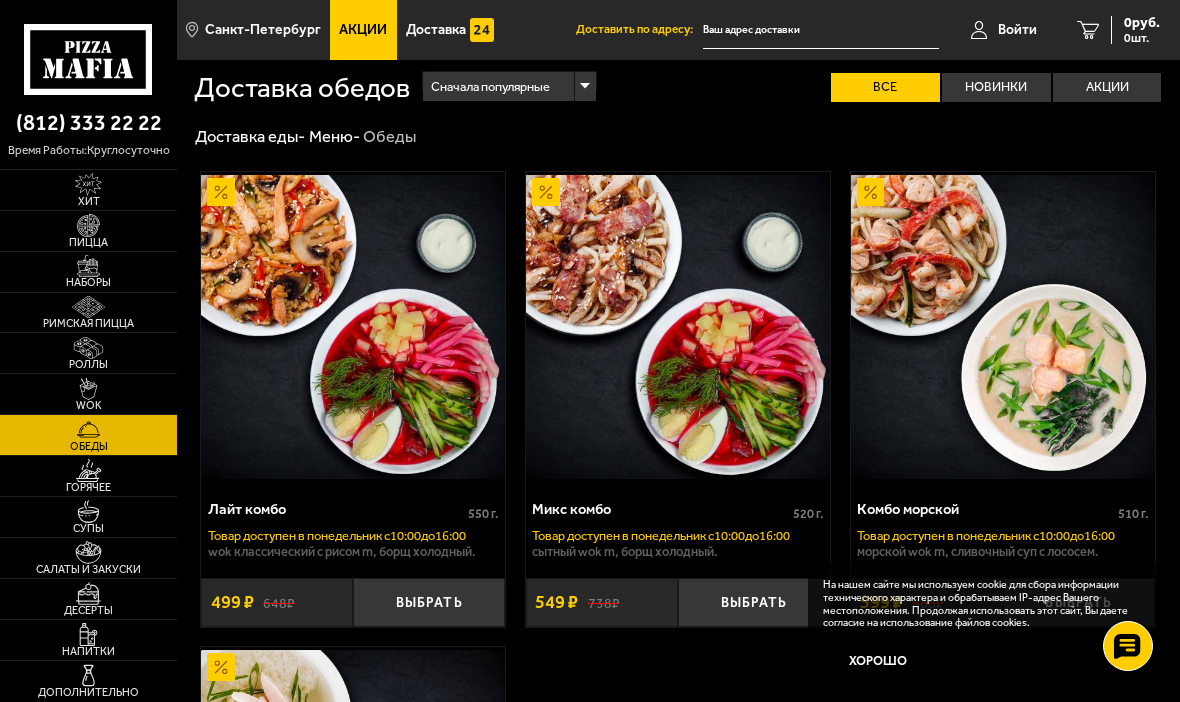 click on "Сначала популярные" at bounding box center [509, 87] 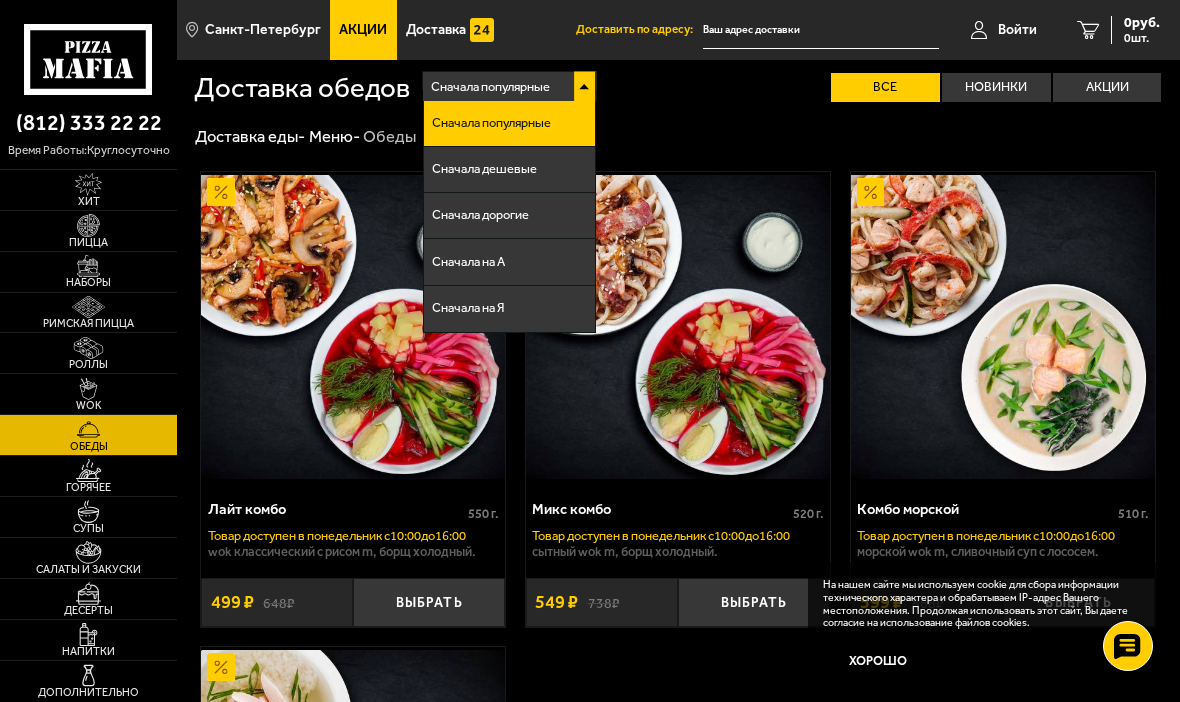 click on "Сначала дешевые" at bounding box center (509, 170) 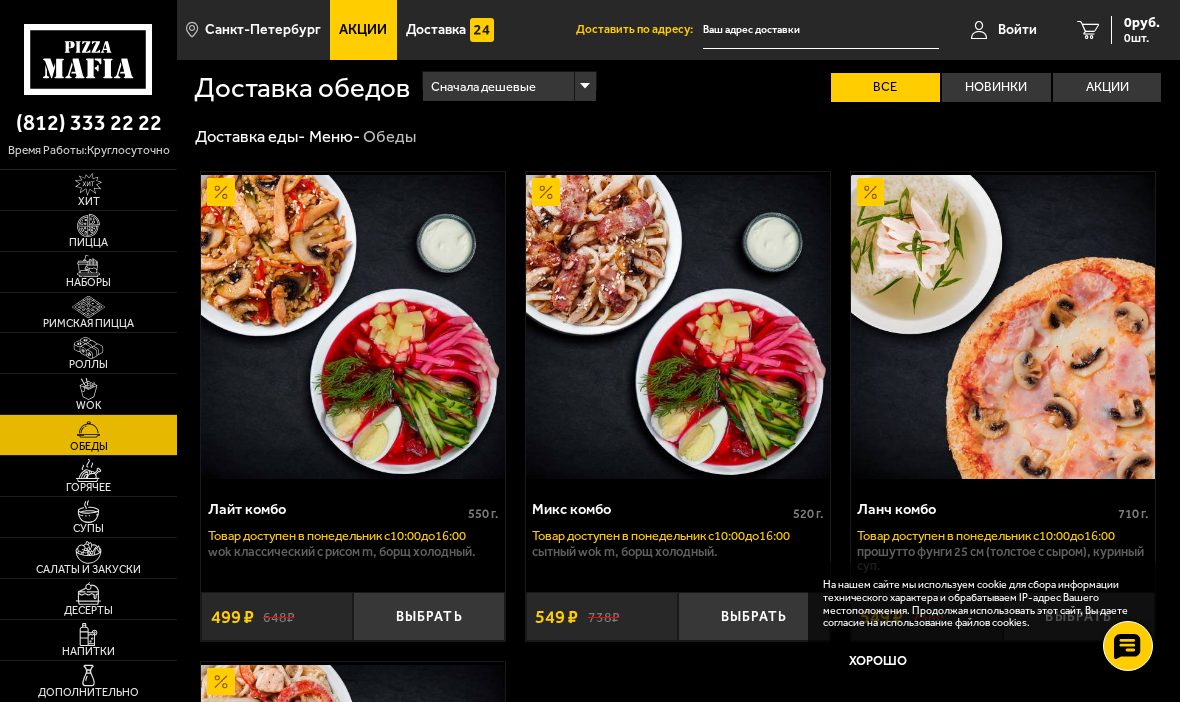 click on "Сначала дешевые" at bounding box center (509, 87) 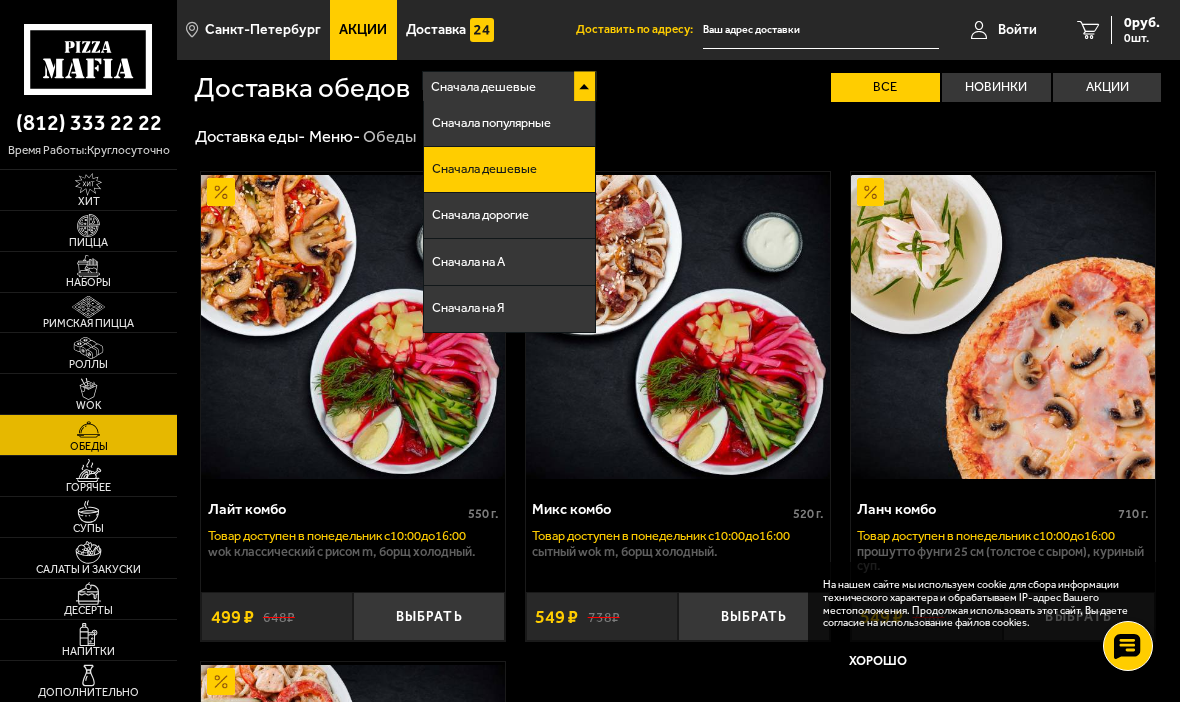 click on "Сначала дорогие" at bounding box center (509, 216) 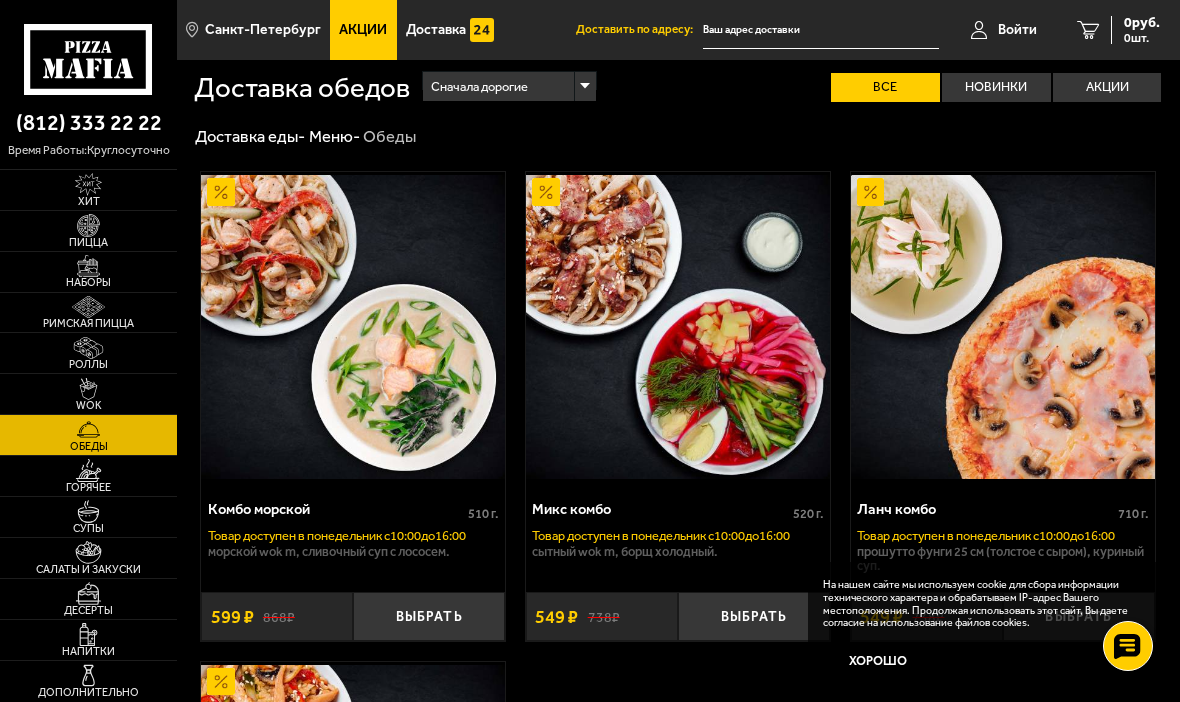 click on "Сначала дорогие" at bounding box center [509, 87] 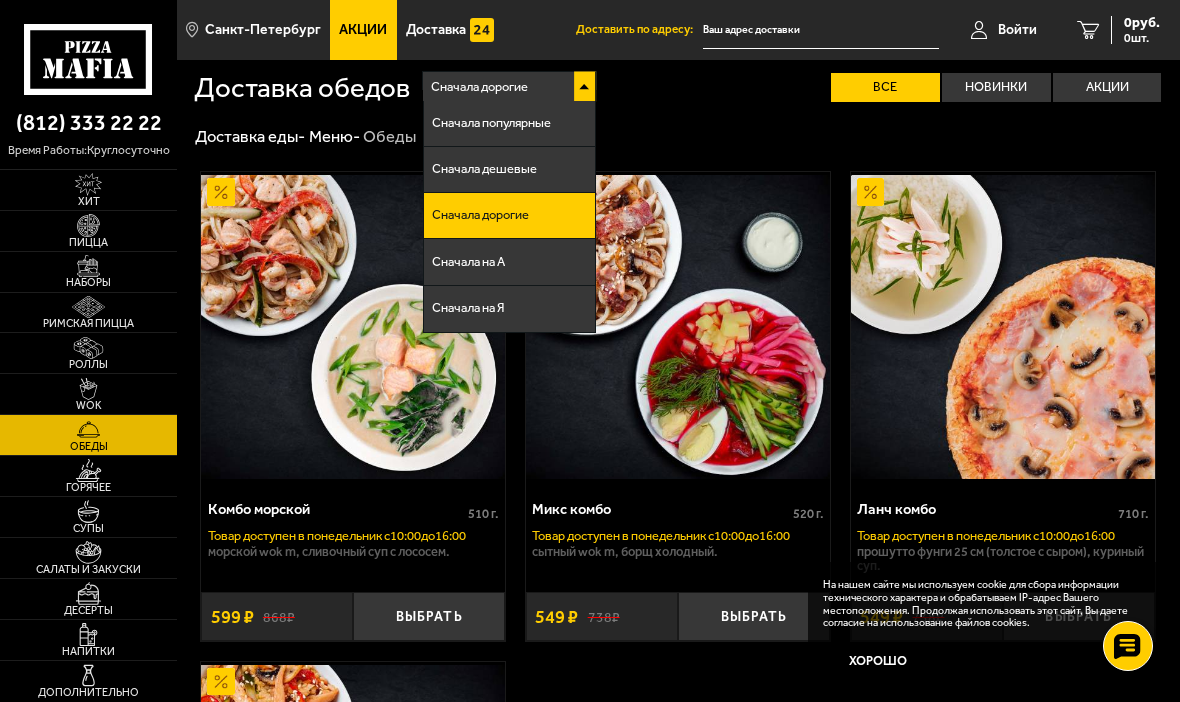 click on "Сначала на А" at bounding box center [509, 262] 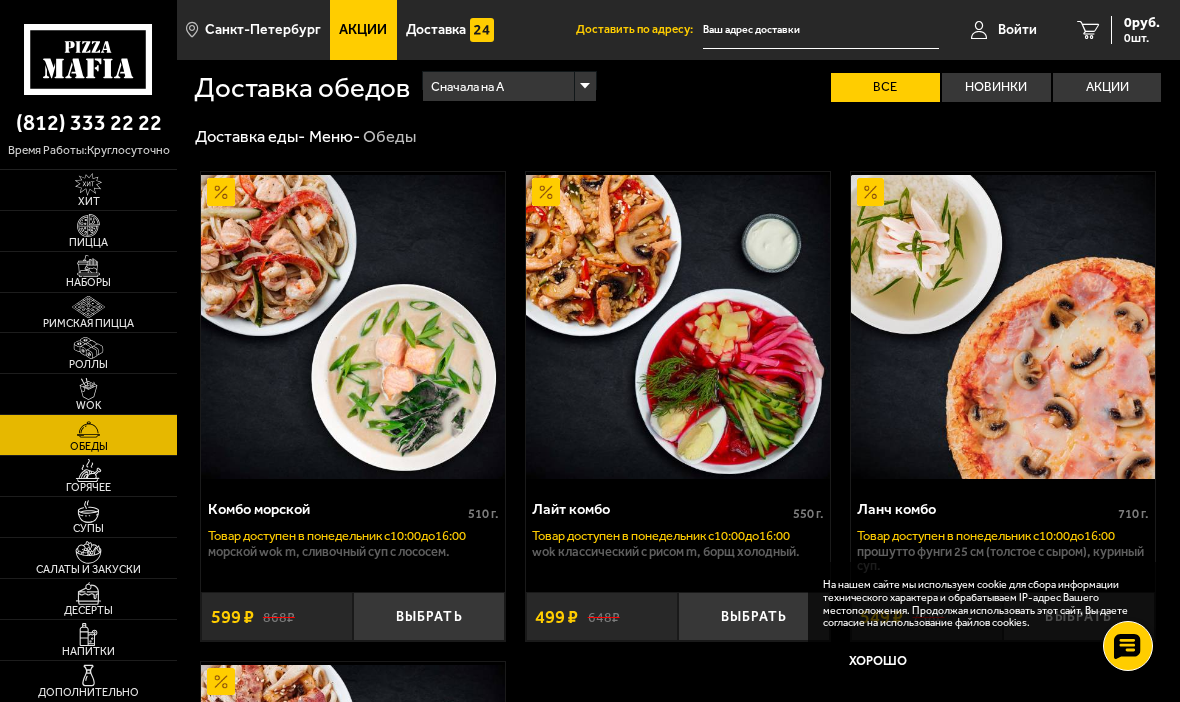 click on "Супы" at bounding box center (88, 517) 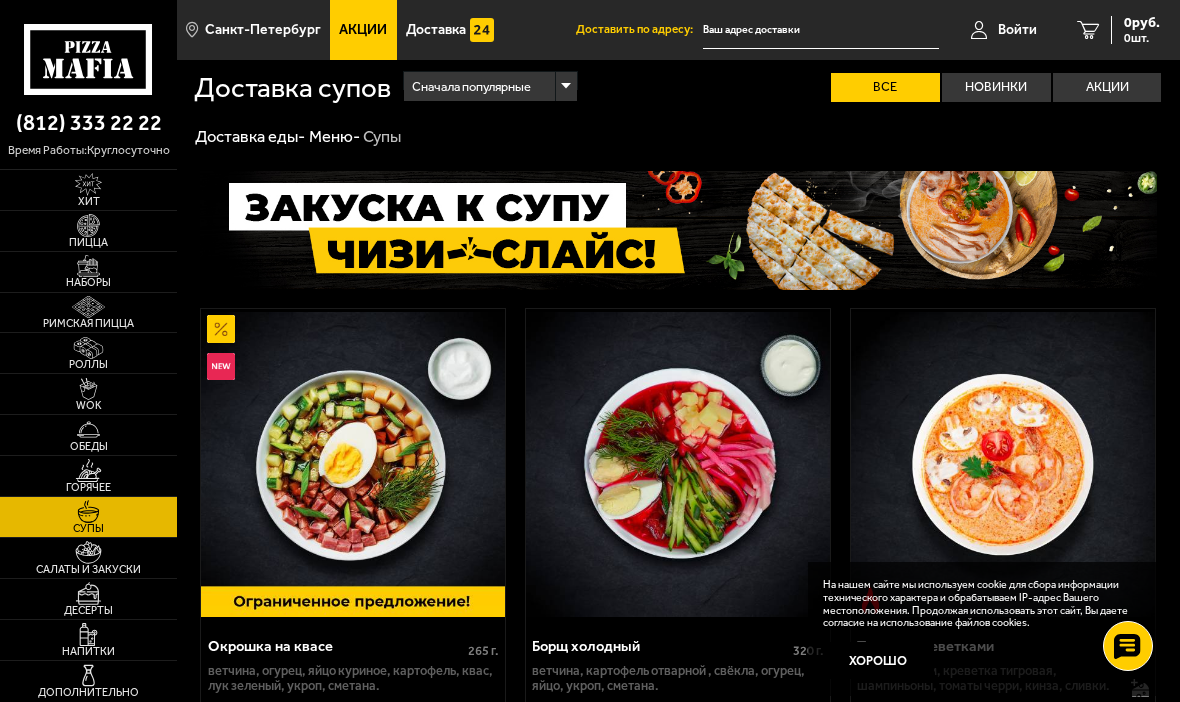 click at bounding box center (88, 511) 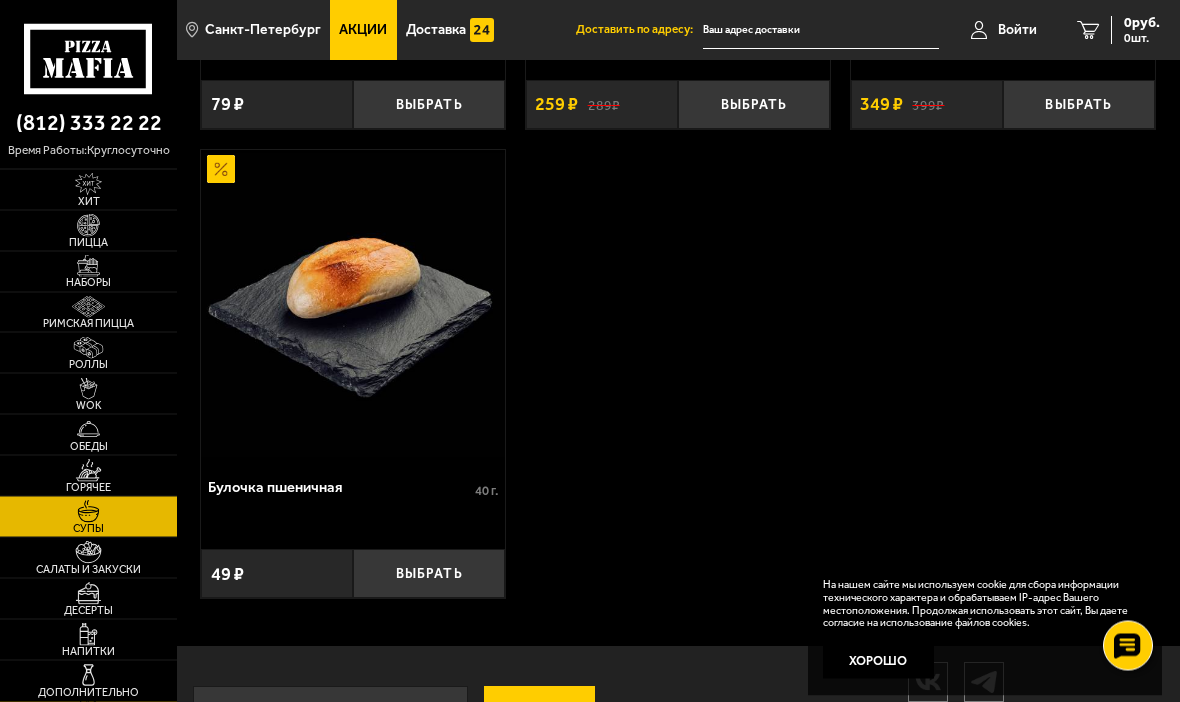 scroll, scrollTop: 1669, scrollLeft: 0, axis: vertical 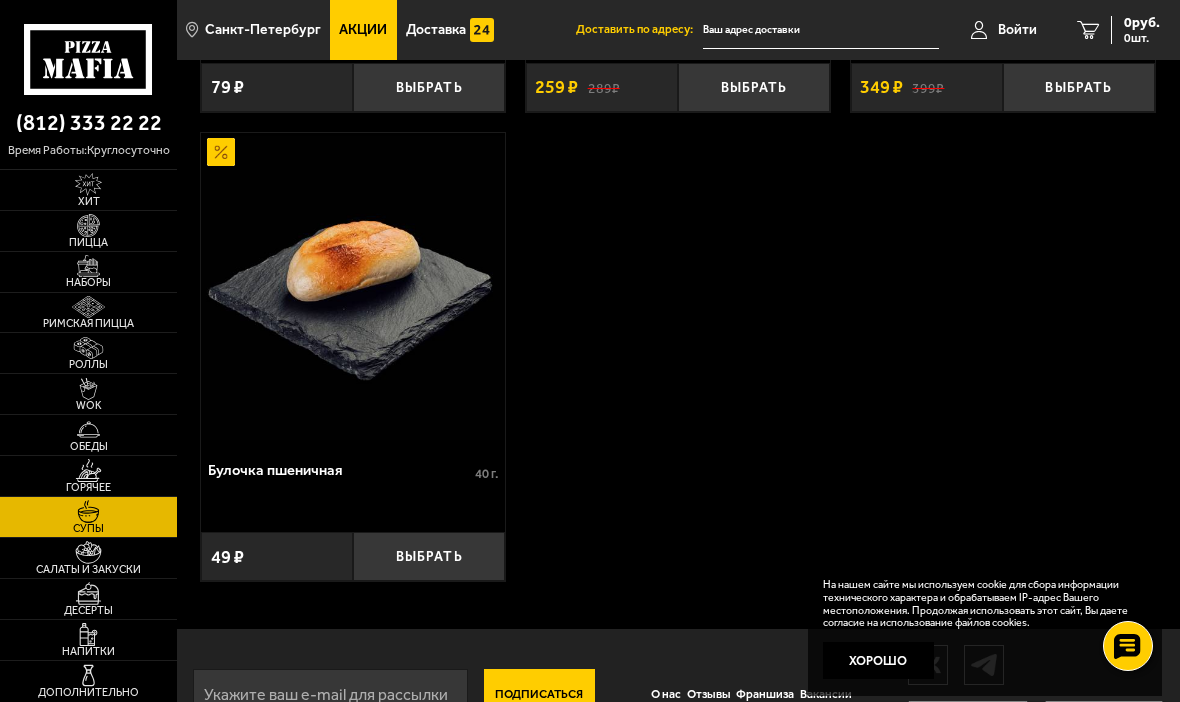 click on "Акции" at bounding box center (363, 30) 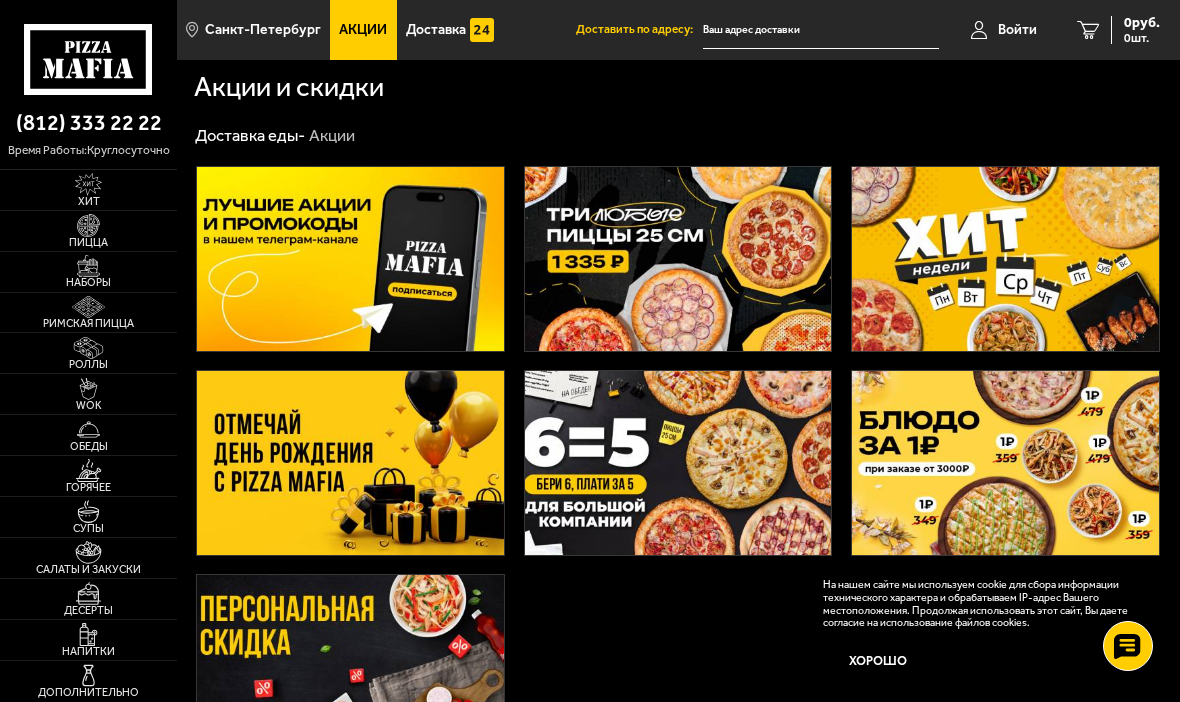 scroll, scrollTop: 0, scrollLeft: 0, axis: both 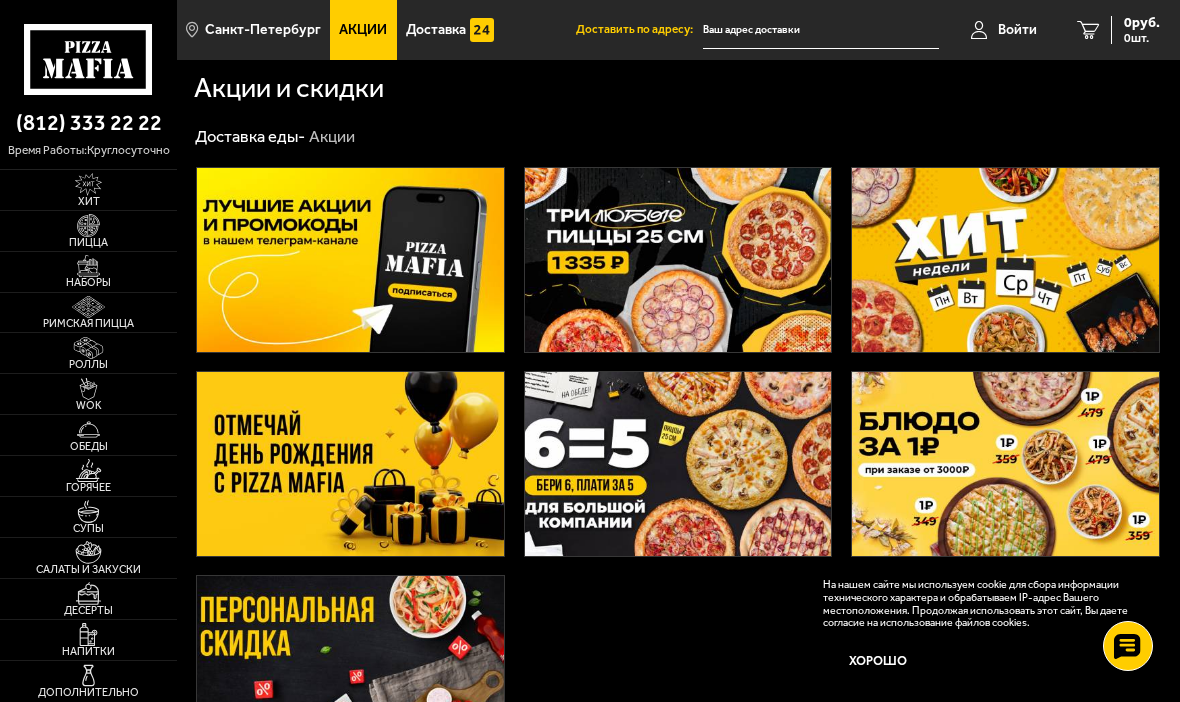 click at bounding box center (350, 259) 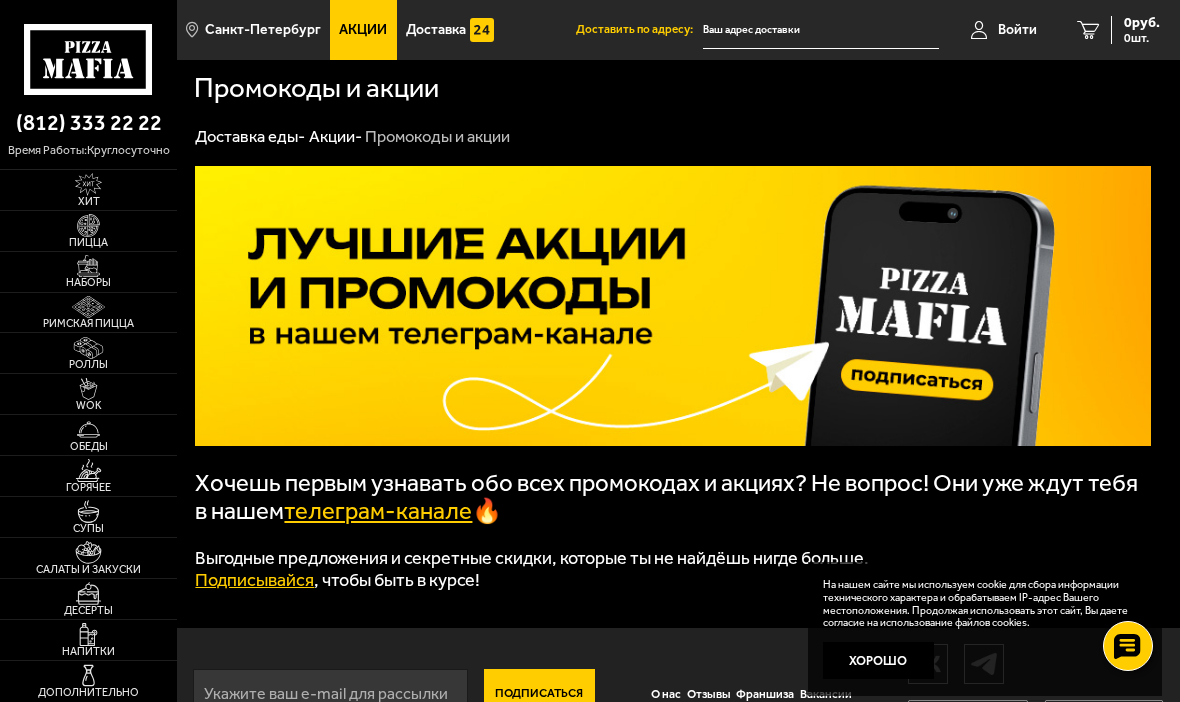 click on "Акции" at bounding box center [363, 30] 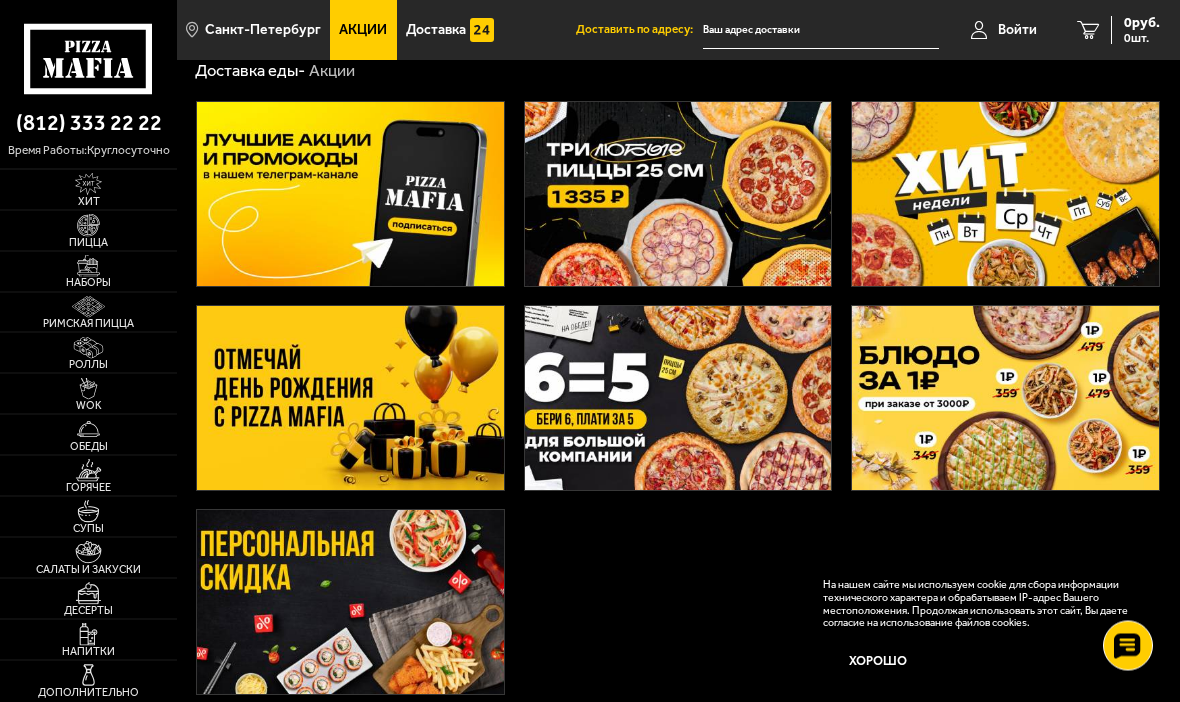 scroll, scrollTop: 66, scrollLeft: 0, axis: vertical 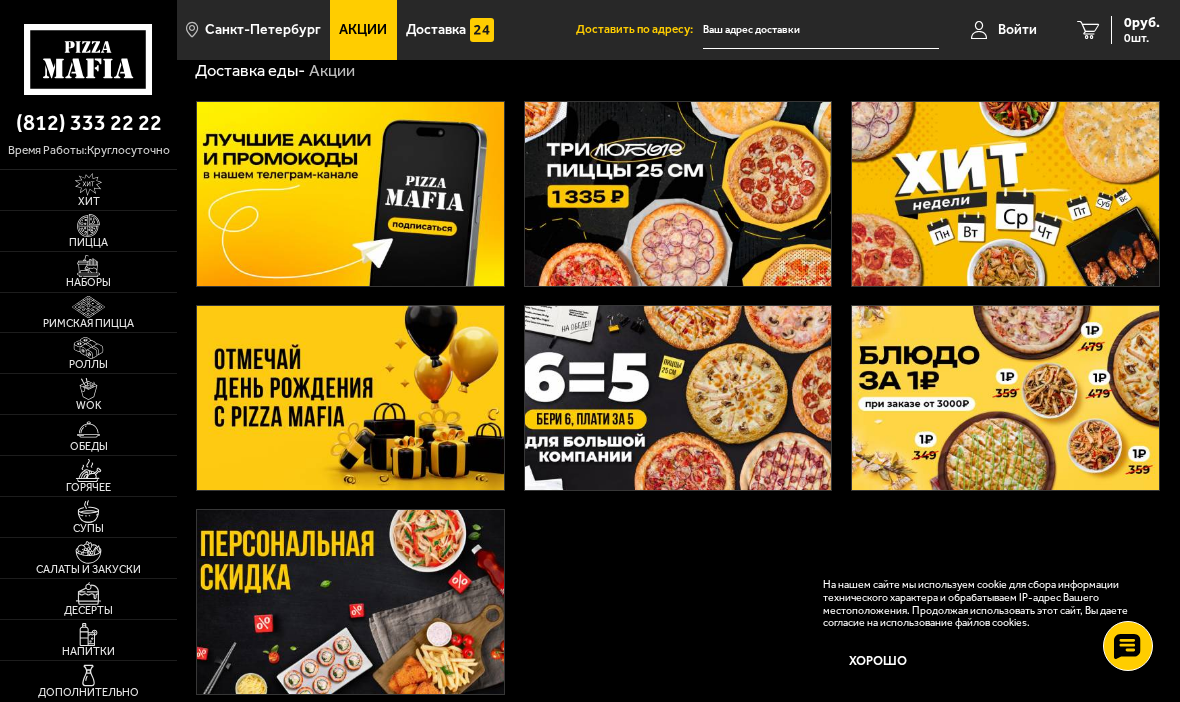 click at bounding box center [350, 601] 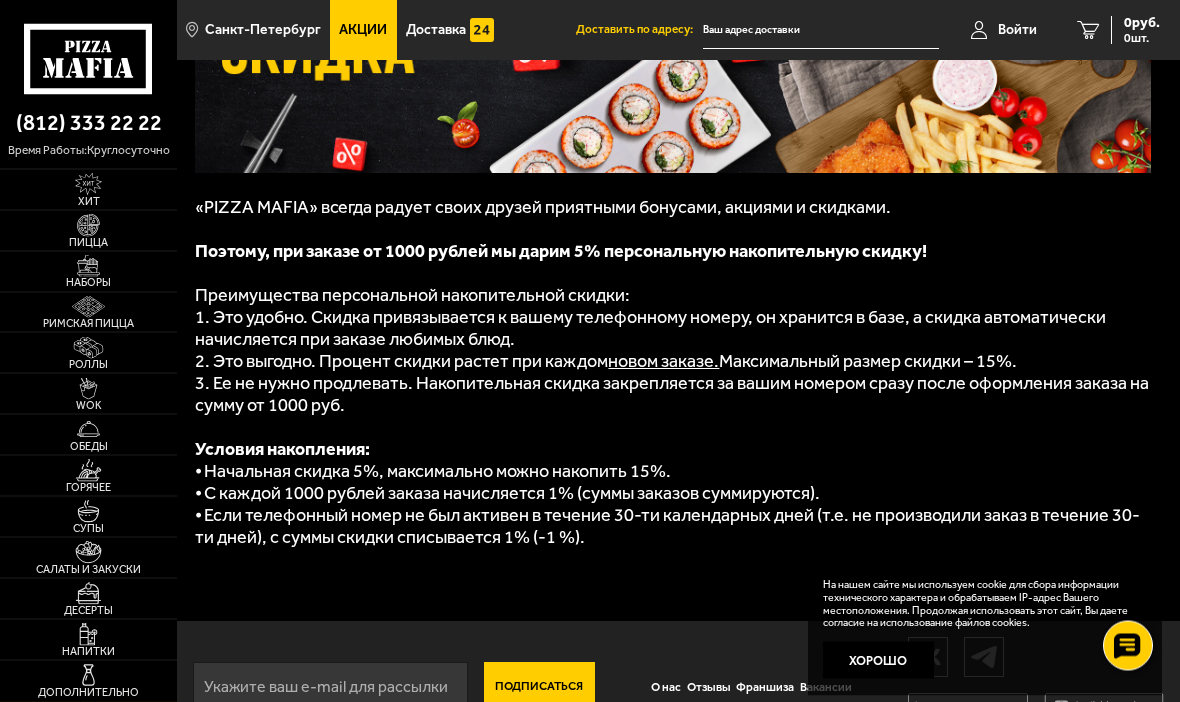 scroll, scrollTop: 273, scrollLeft: 0, axis: vertical 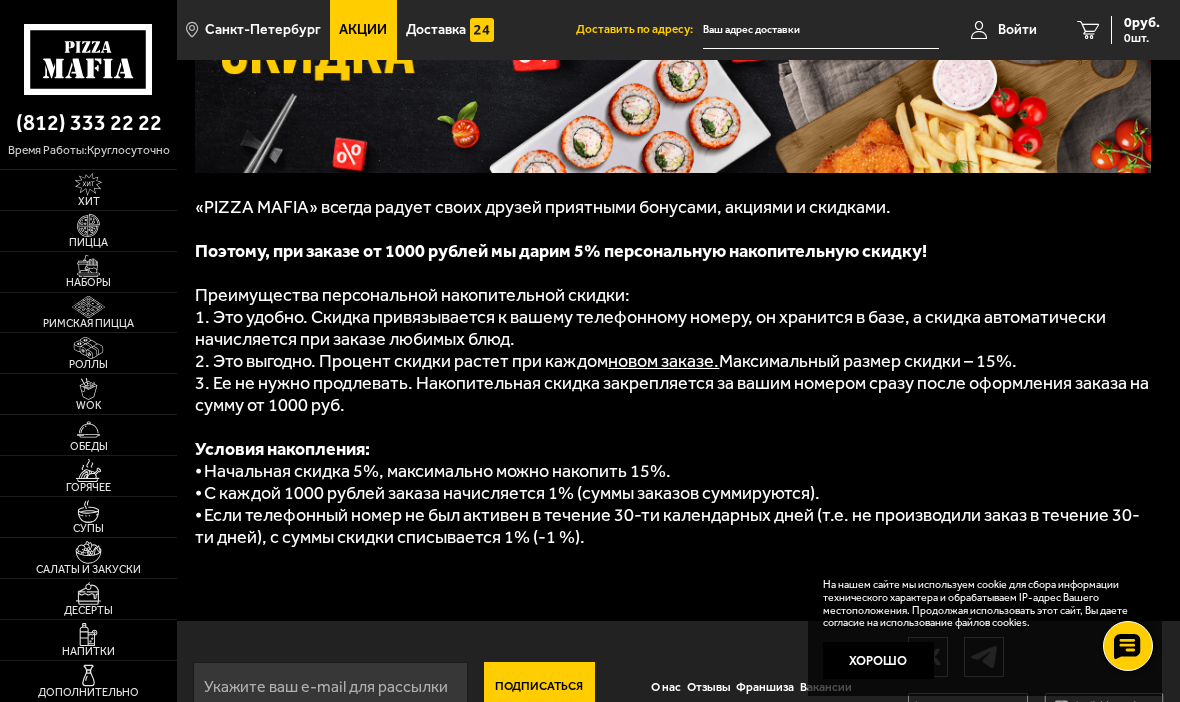 click on "«PIZZA MAFIA» всегда радует своих друзей приятными бонусами, акциями и скидками." at bounding box center [672, 207] 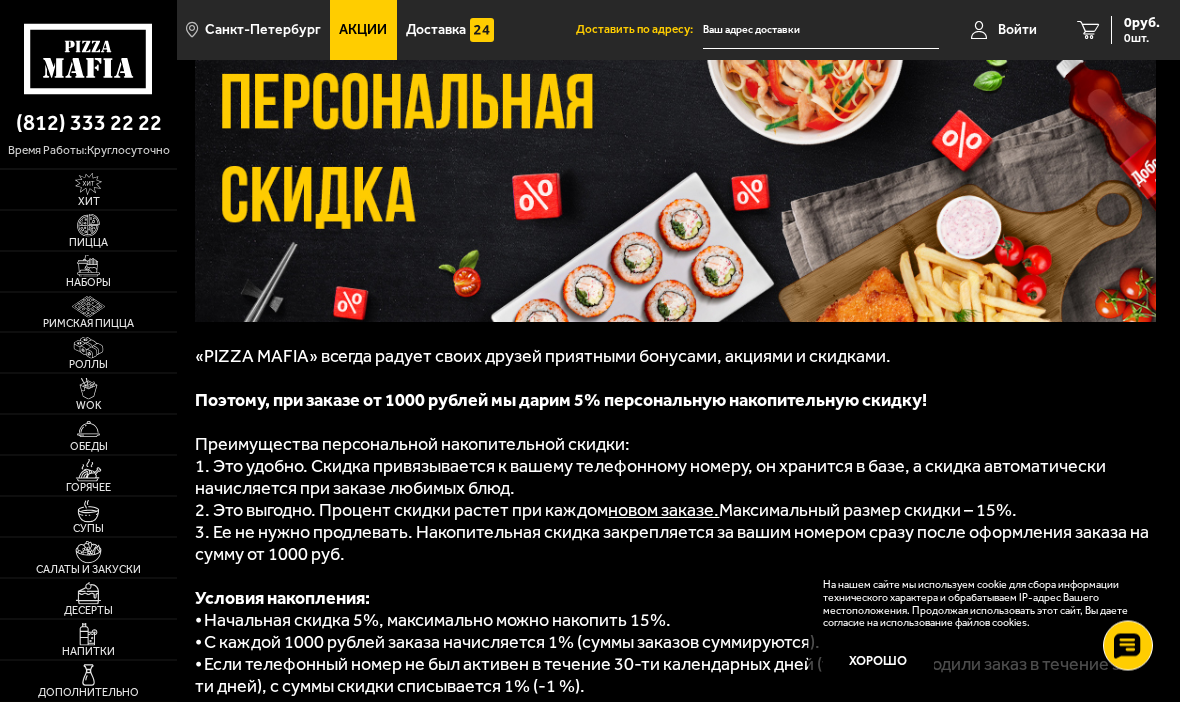 scroll, scrollTop: 126, scrollLeft: 0, axis: vertical 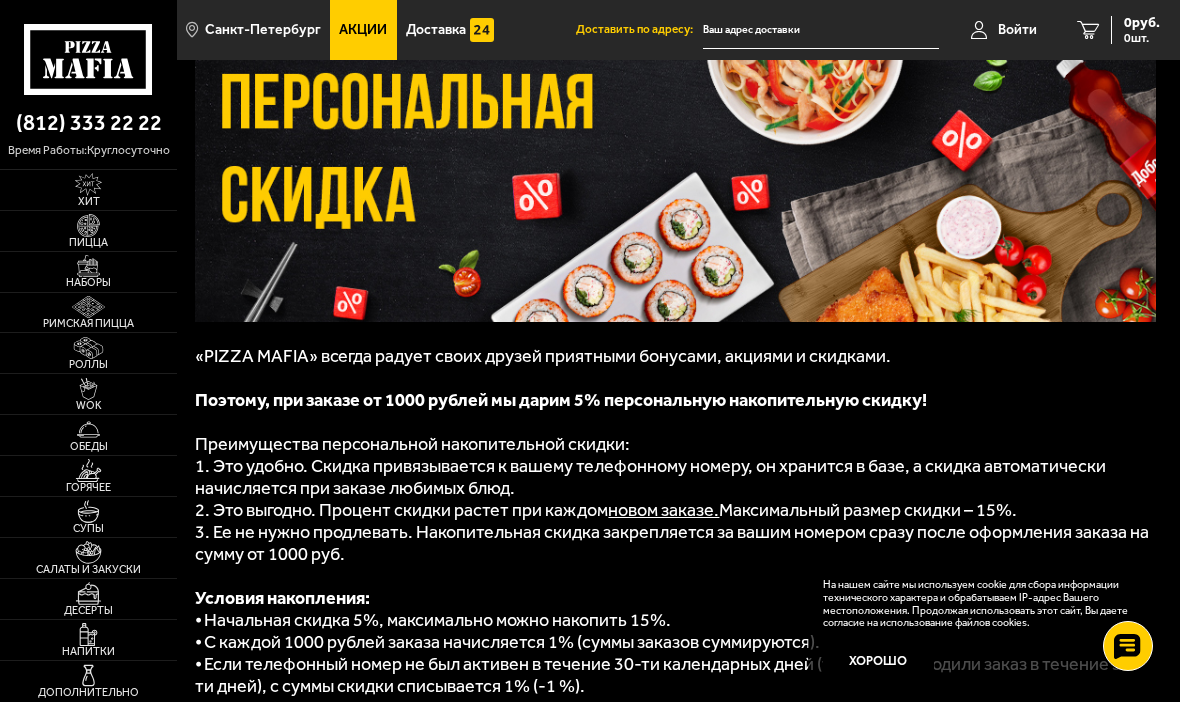 click at bounding box center (88, 266) 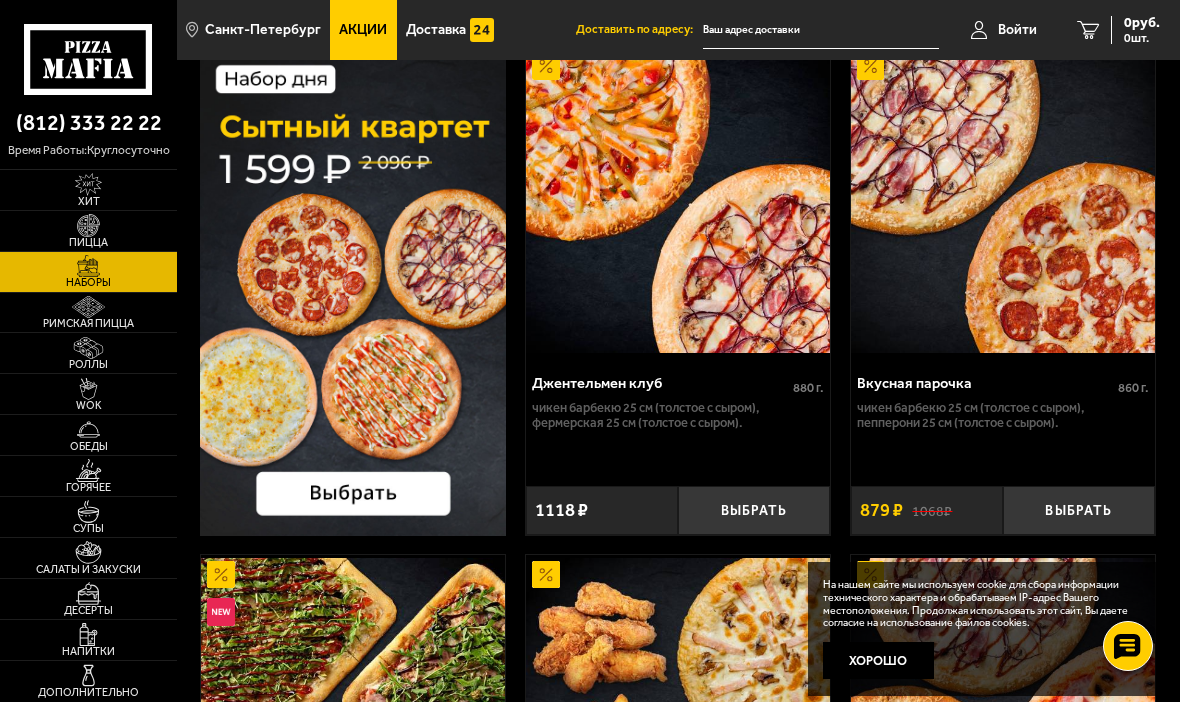scroll, scrollTop: 0, scrollLeft: 0, axis: both 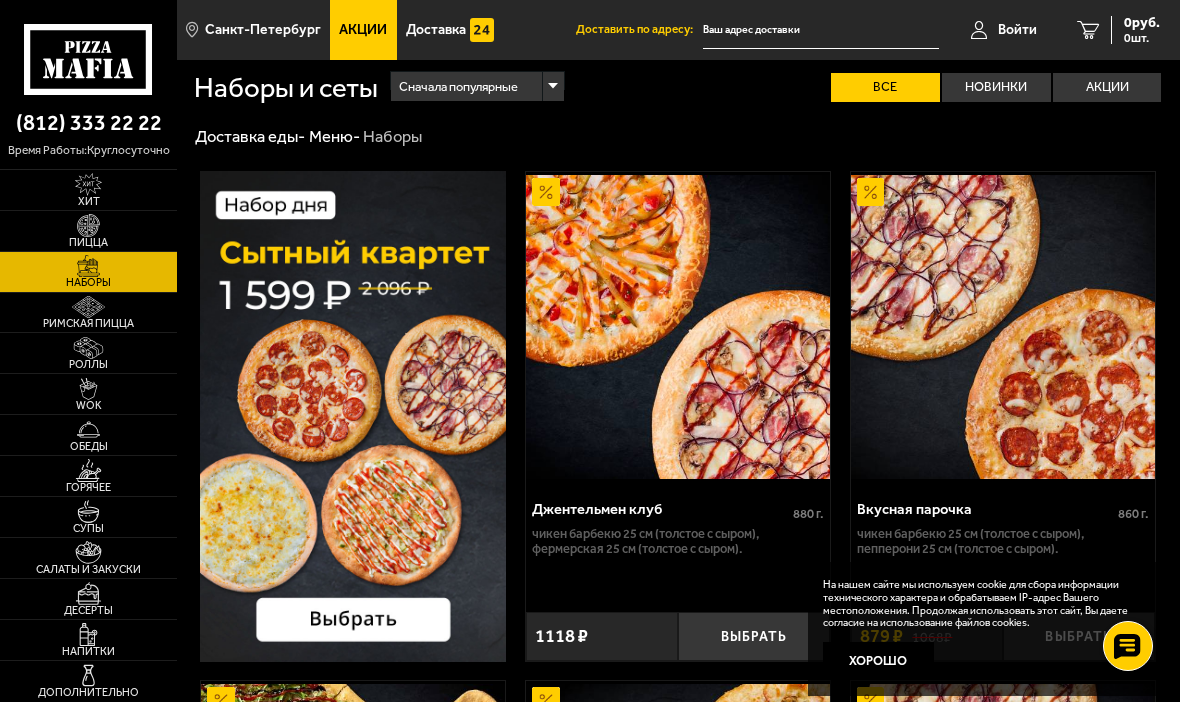 click at bounding box center (88, 429) 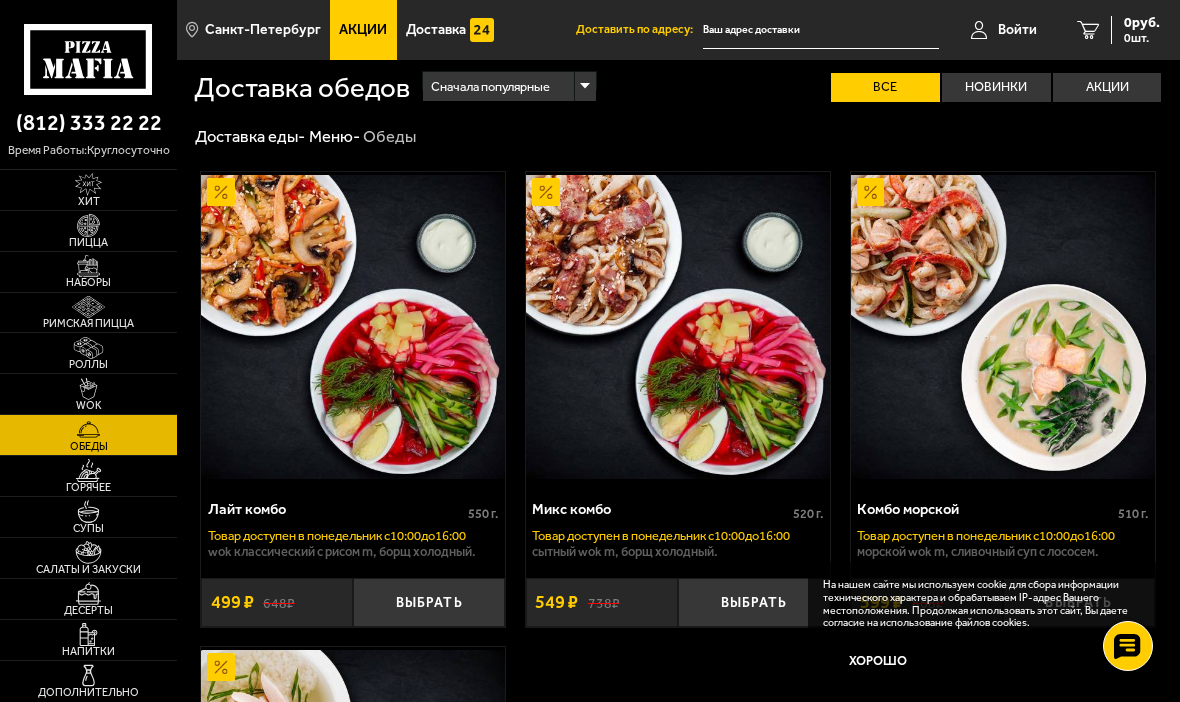 click at bounding box center [88, 511] 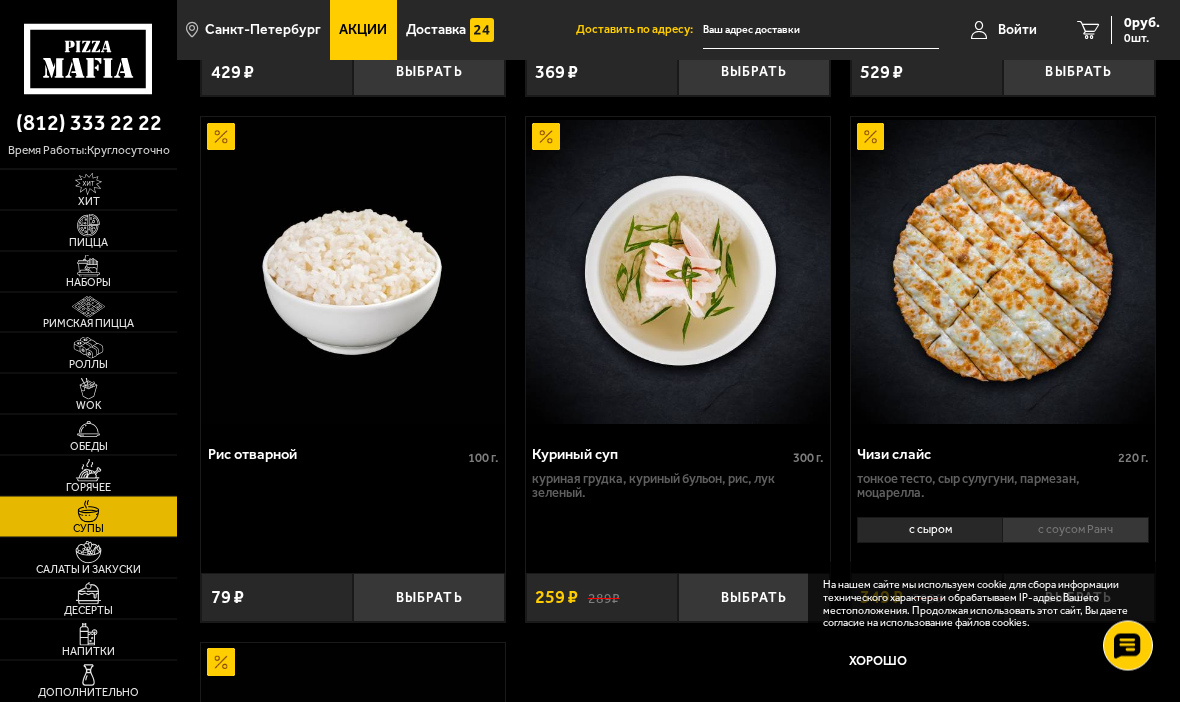 scroll, scrollTop: 1113, scrollLeft: 0, axis: vertical 